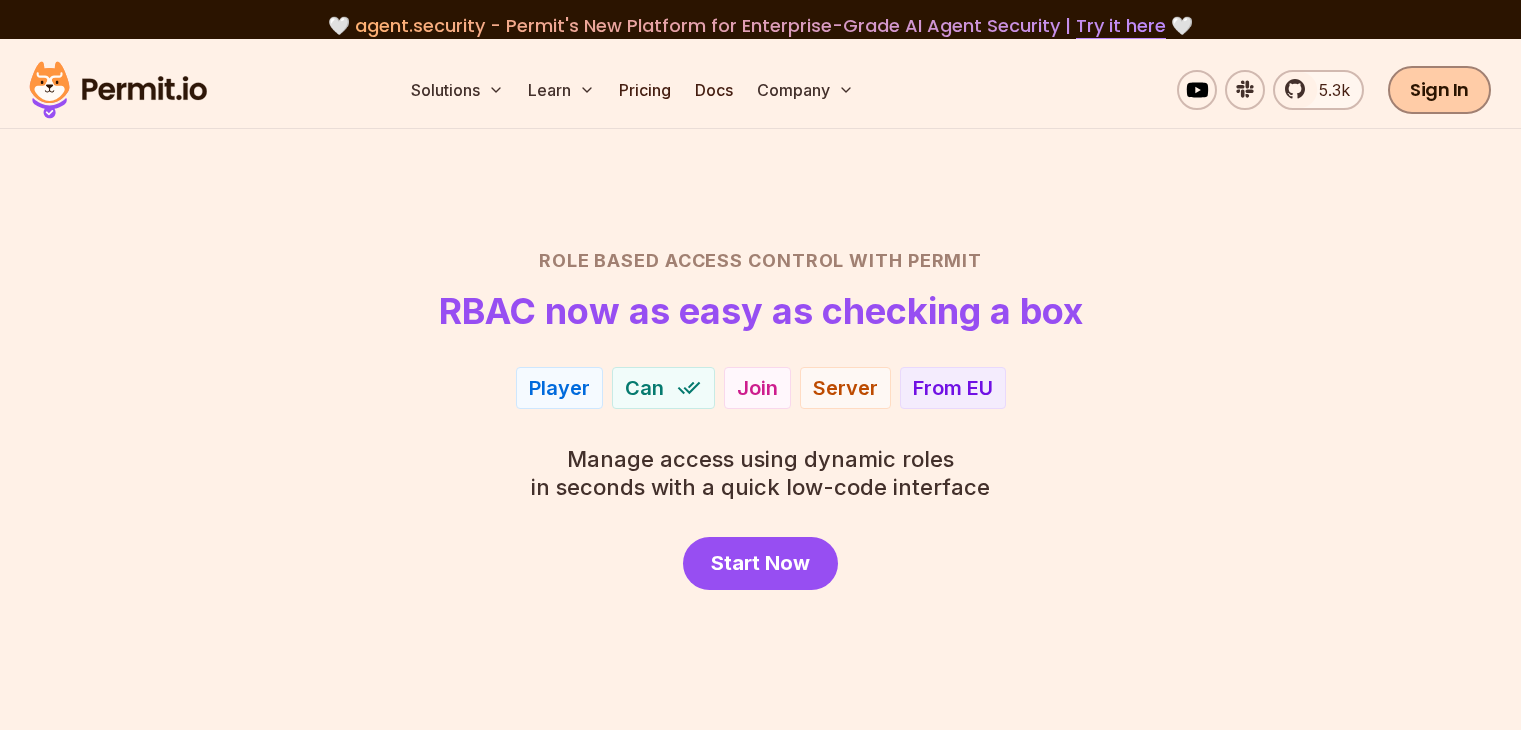scroll, scrollTop: 0, scrollLeft: 0, axis: both 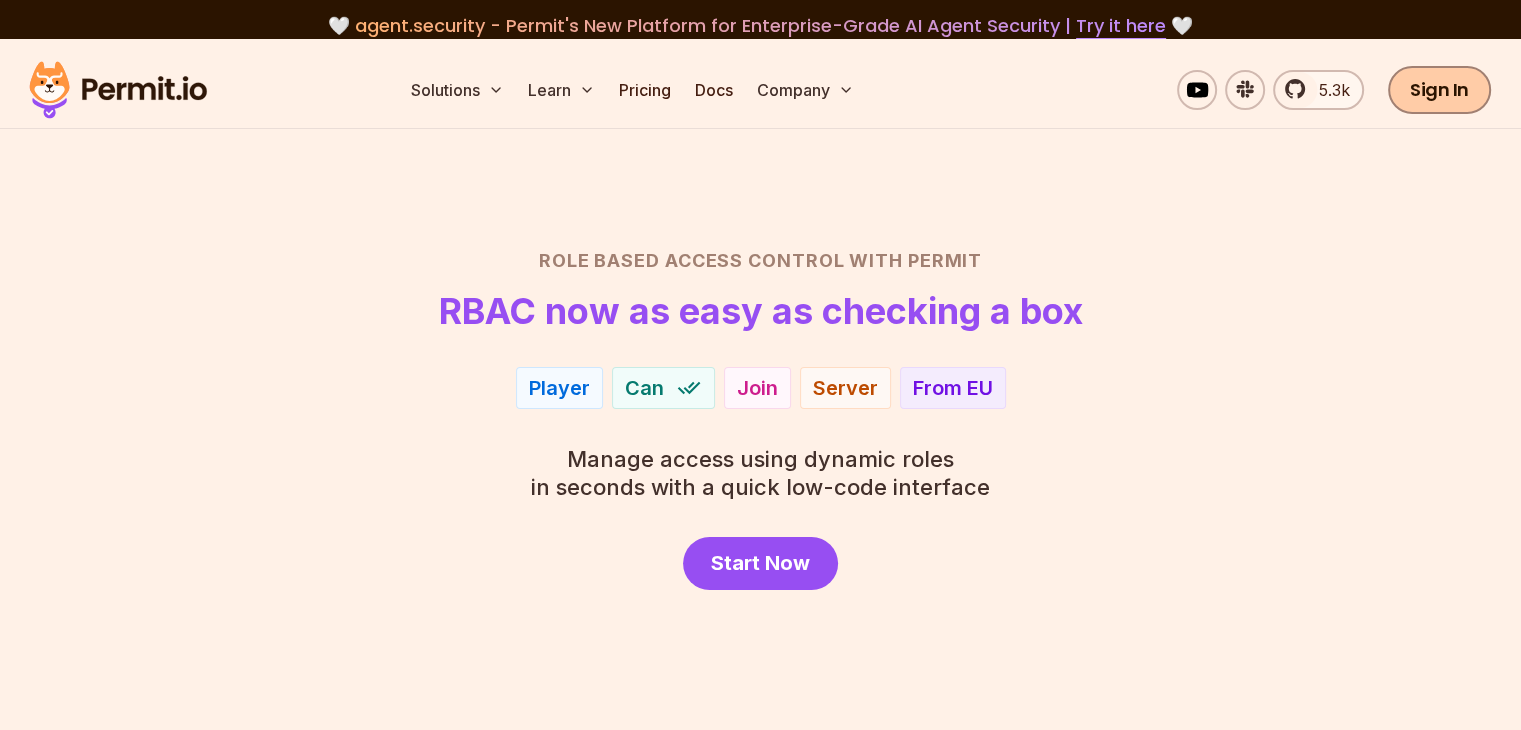 click on "Sign In" at bounding box center [1439, 90] 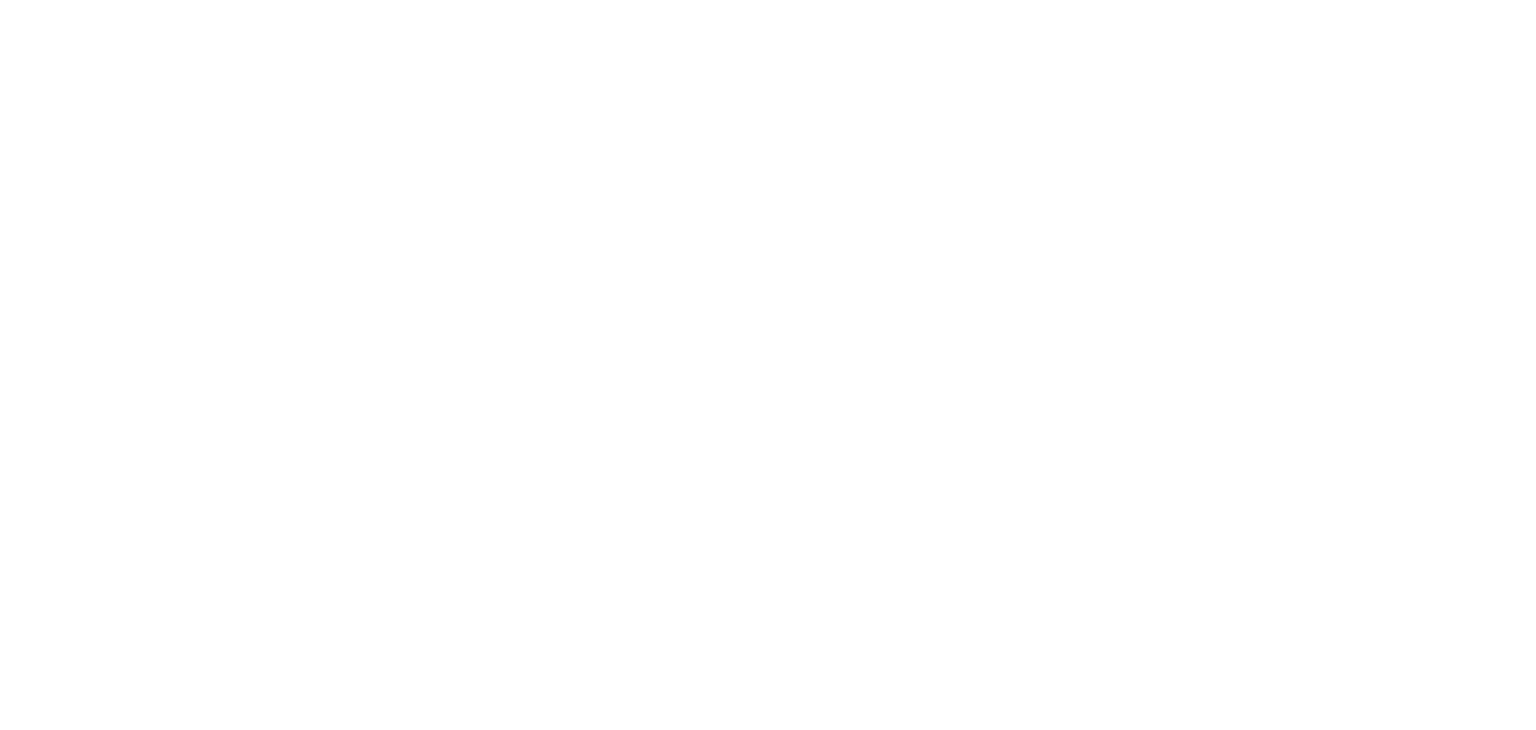 scroll, scrollTop: 0, scrollLeft: 0, axis: both 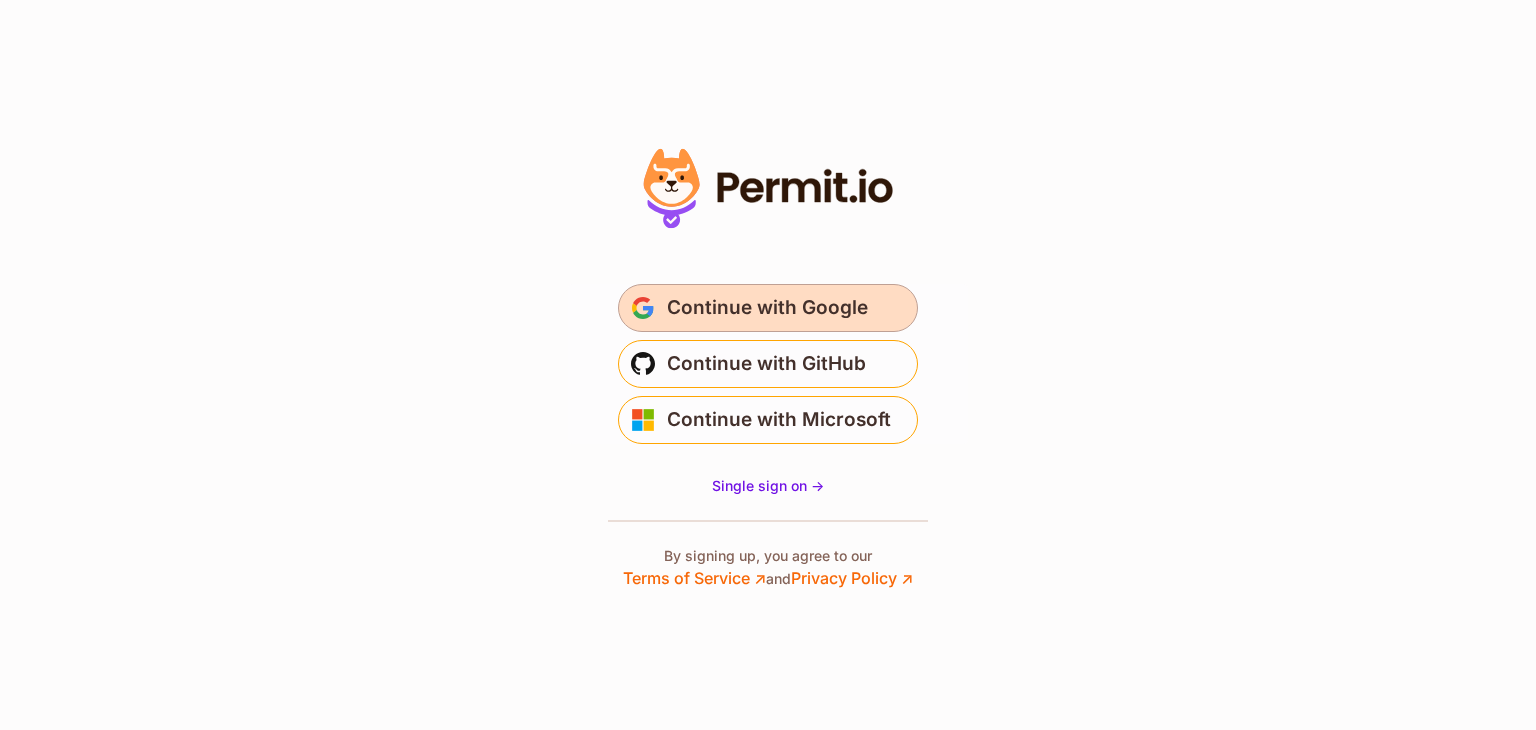 click on "Continue with Google" at bounding box center [767, 308] 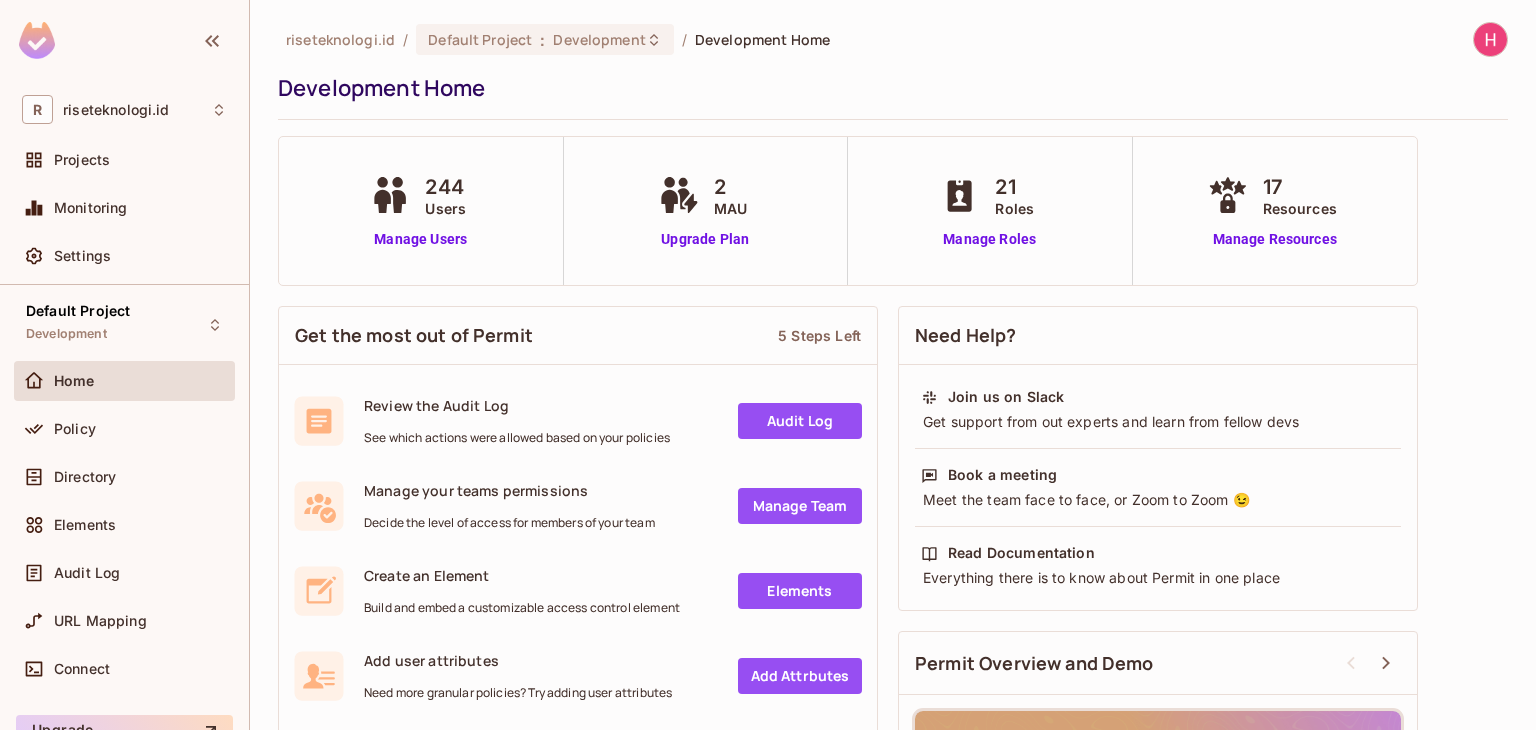 scroll, scrollTop: 0, scrollLeft: 0, axis: both 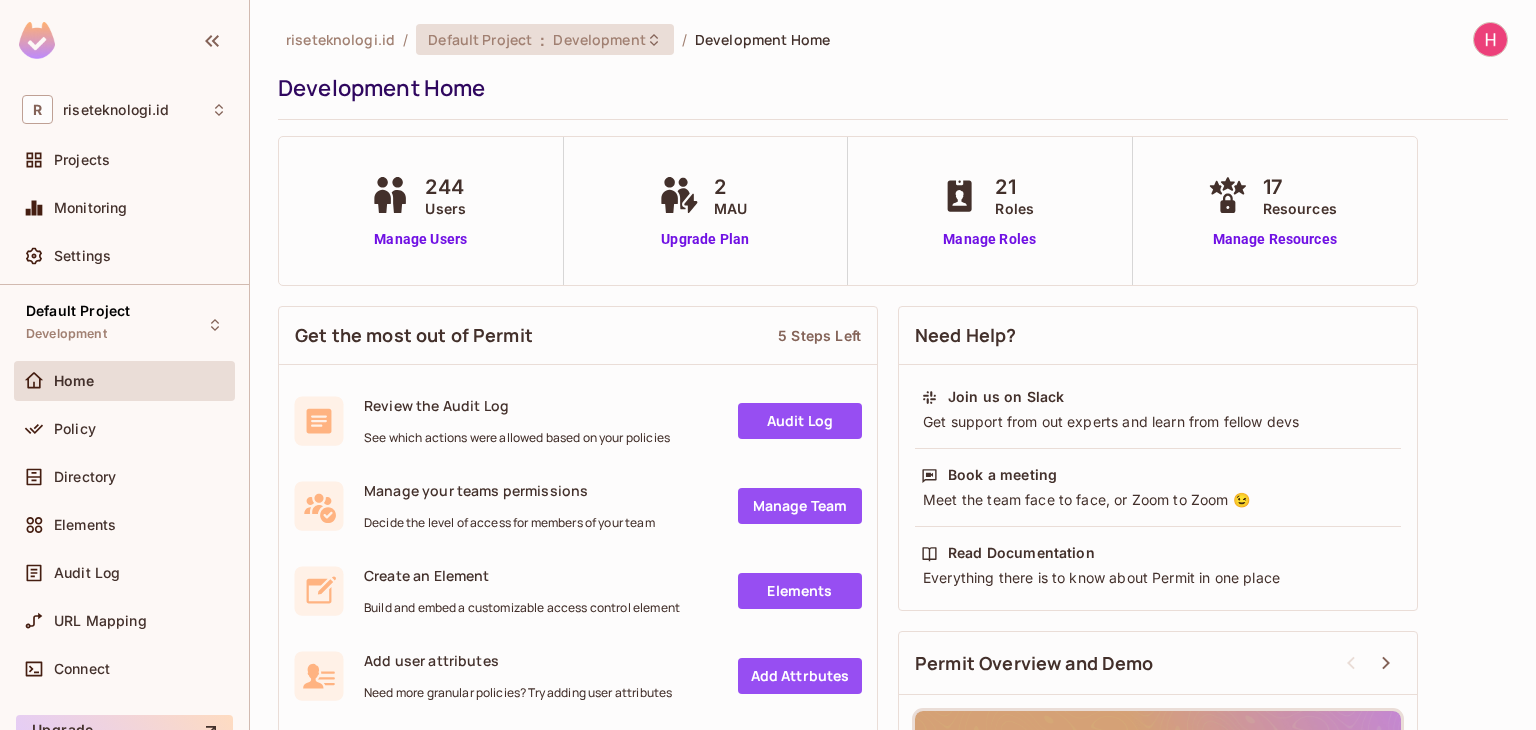 click on "Development" at bounding box center (599, 39) 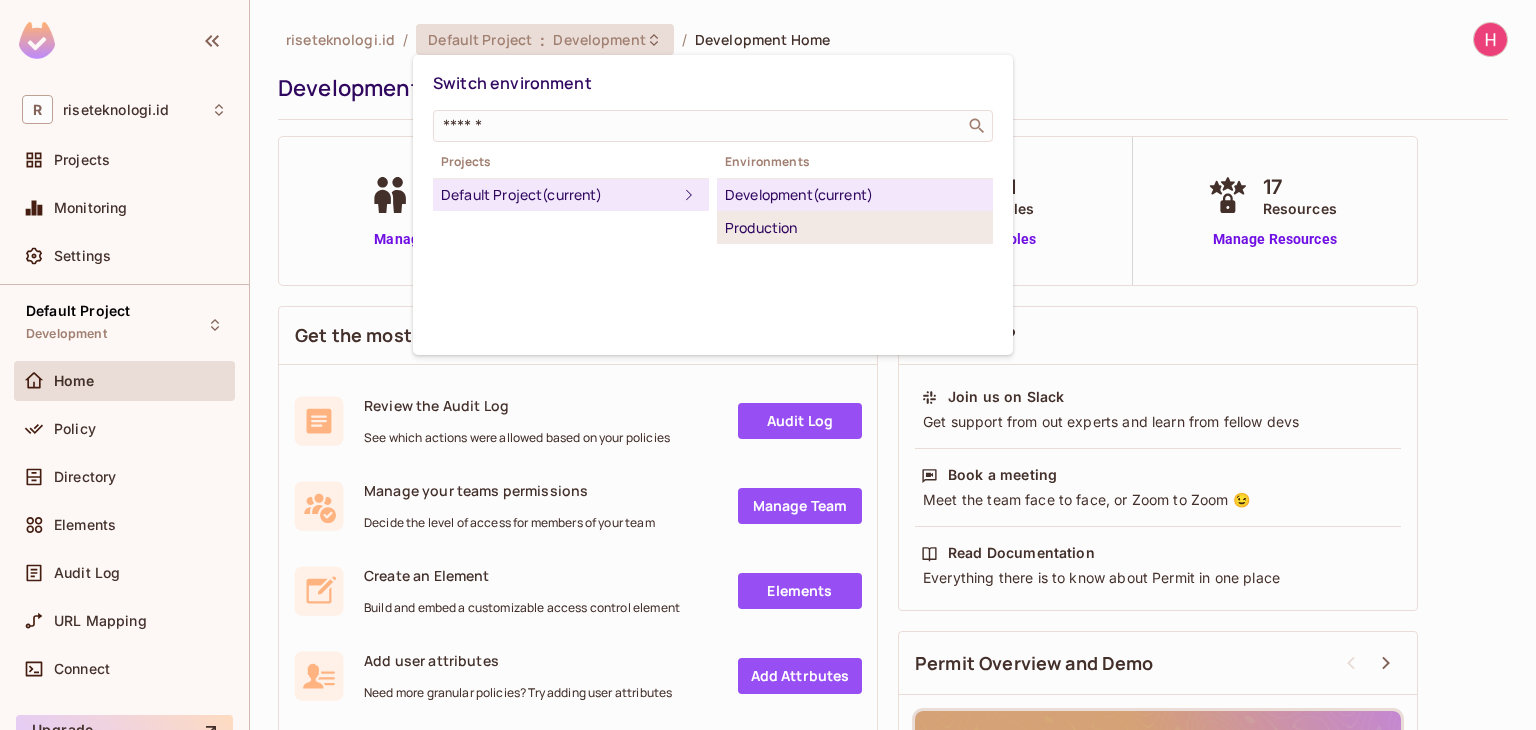 click on "Production" at bounding box center (855, 228) 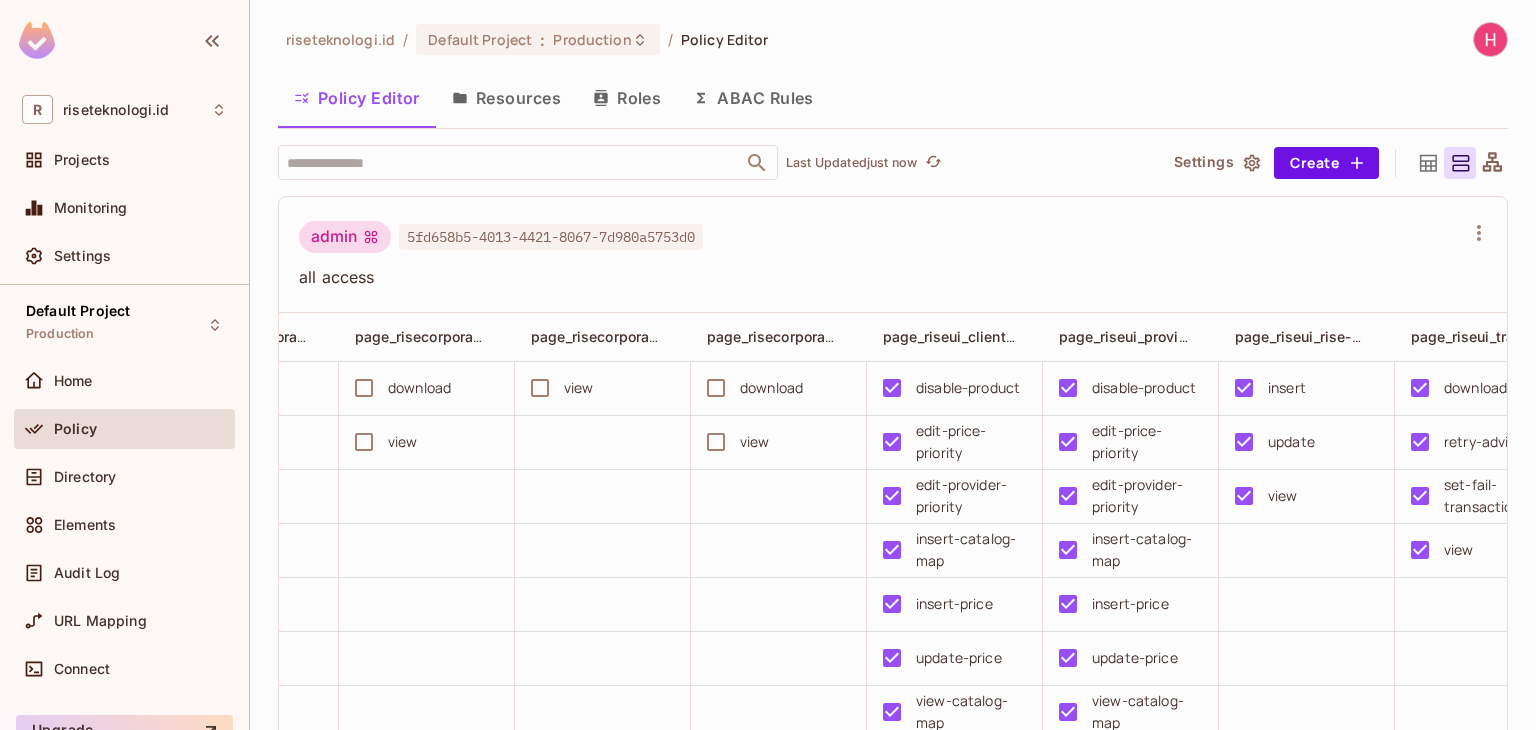 scroll, scrollTop: 0, scrollLeft: 1700, axis: horizontal 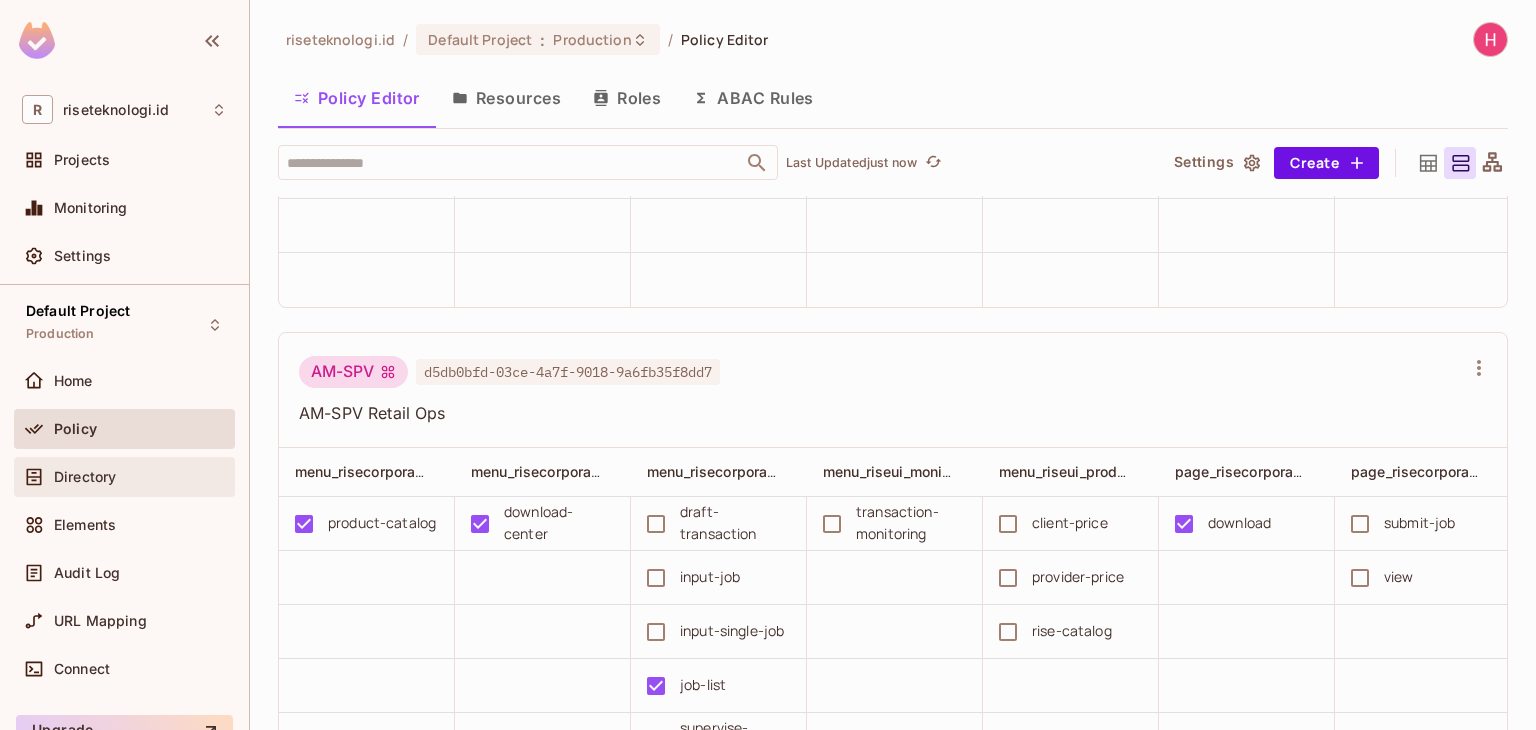 click on "Directory" at bounding box center (85, 477) 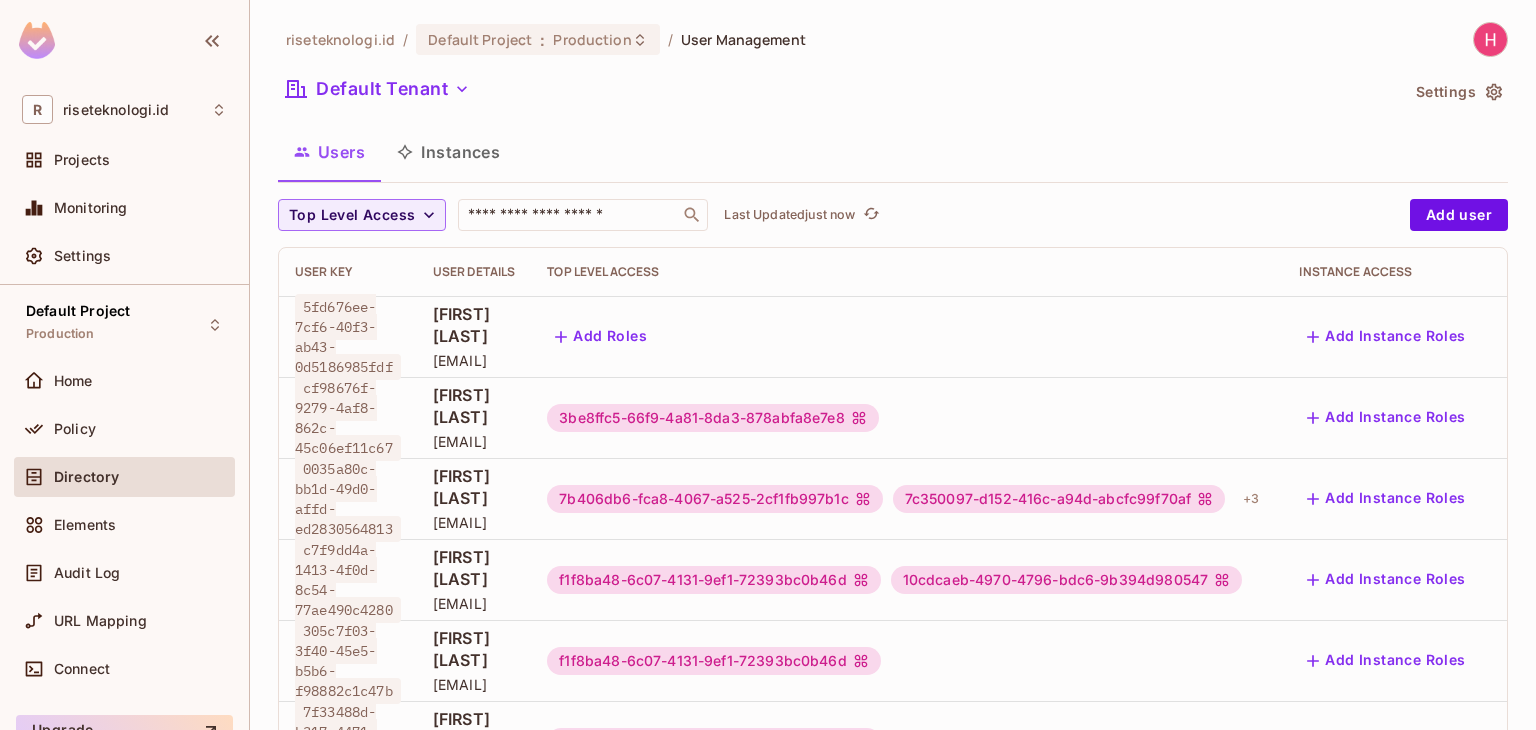 scroll, scrollTop: 3, scrollLeft: 0, axis: vertical 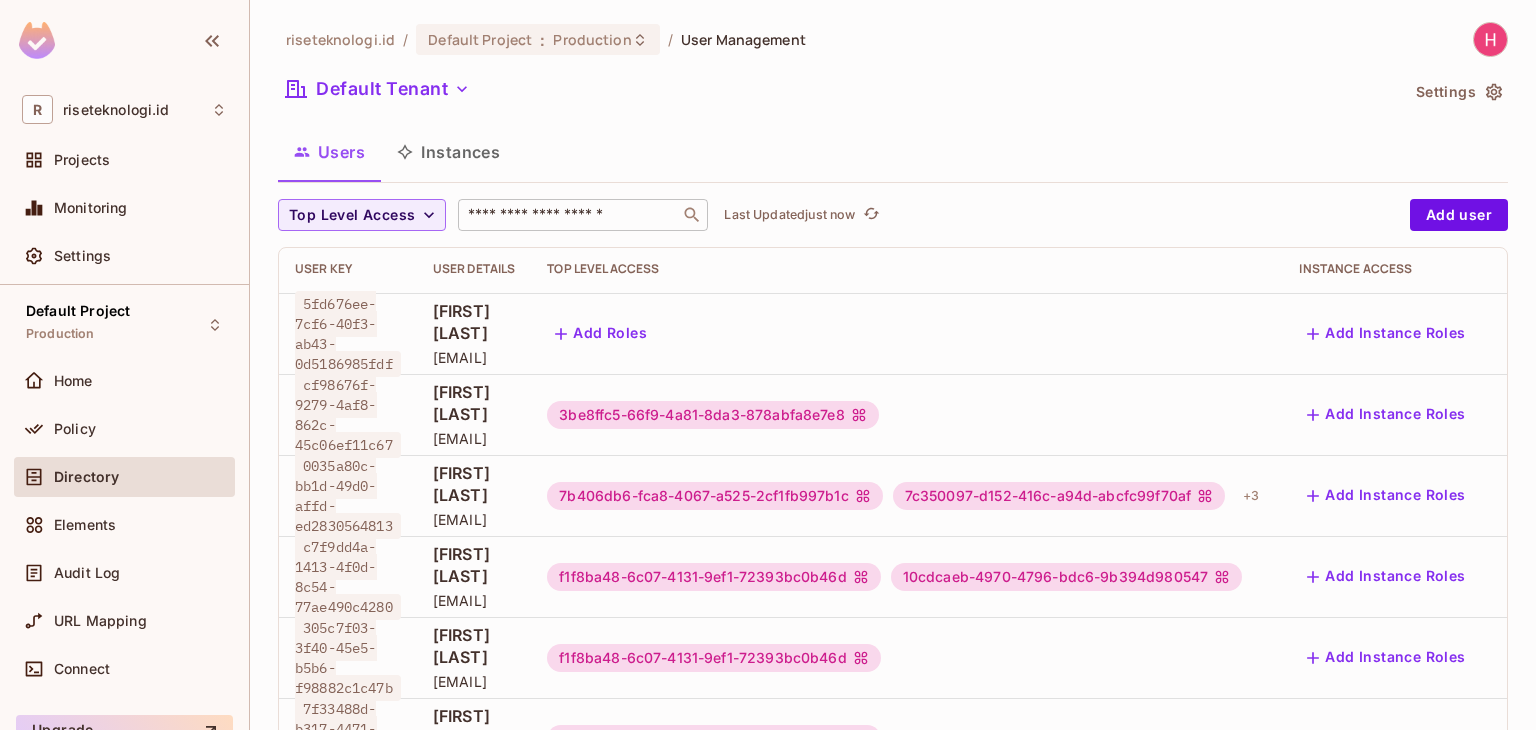 click on "​" at bounding box center (583, 215) 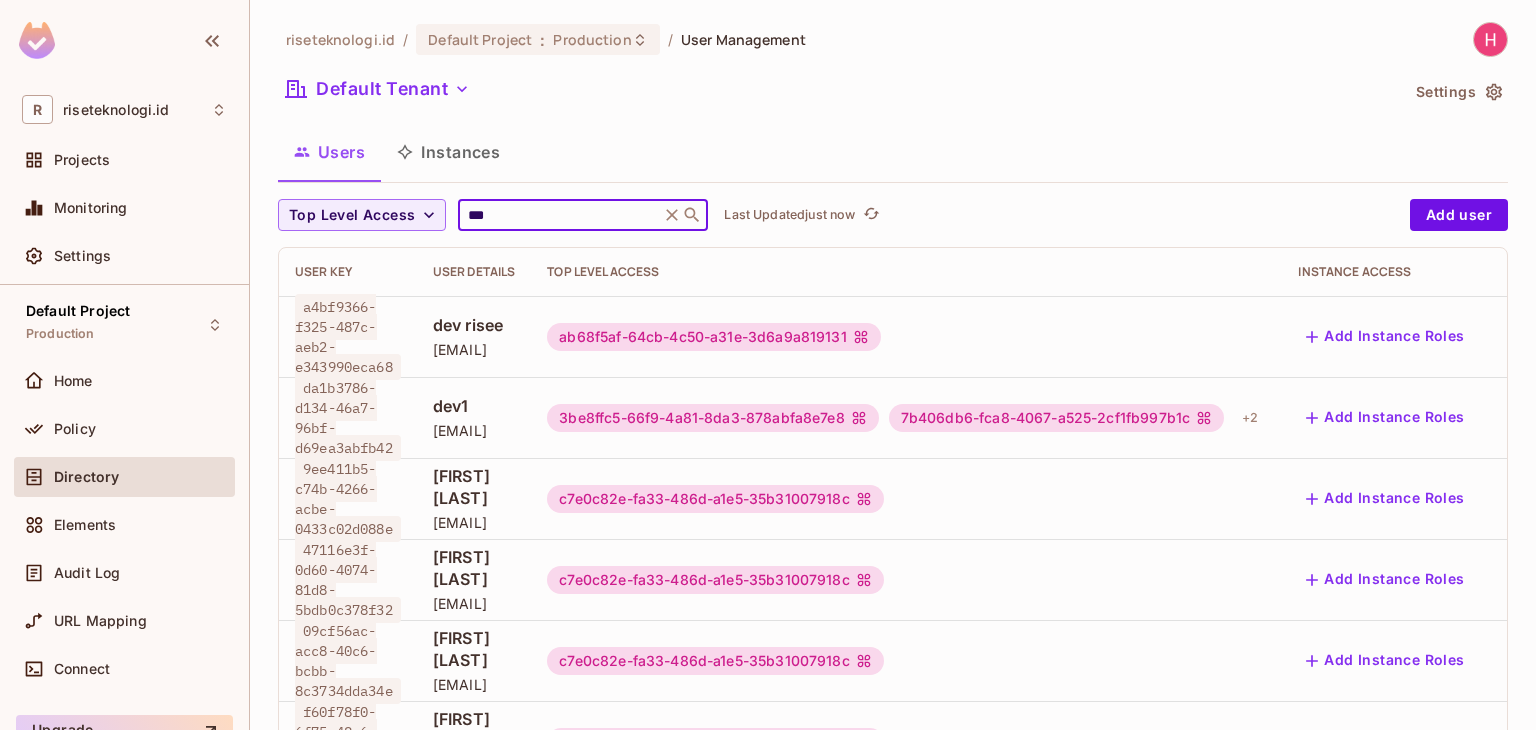 scroll, scrollTop: 3, scrollLeft: 0, axis: vertical 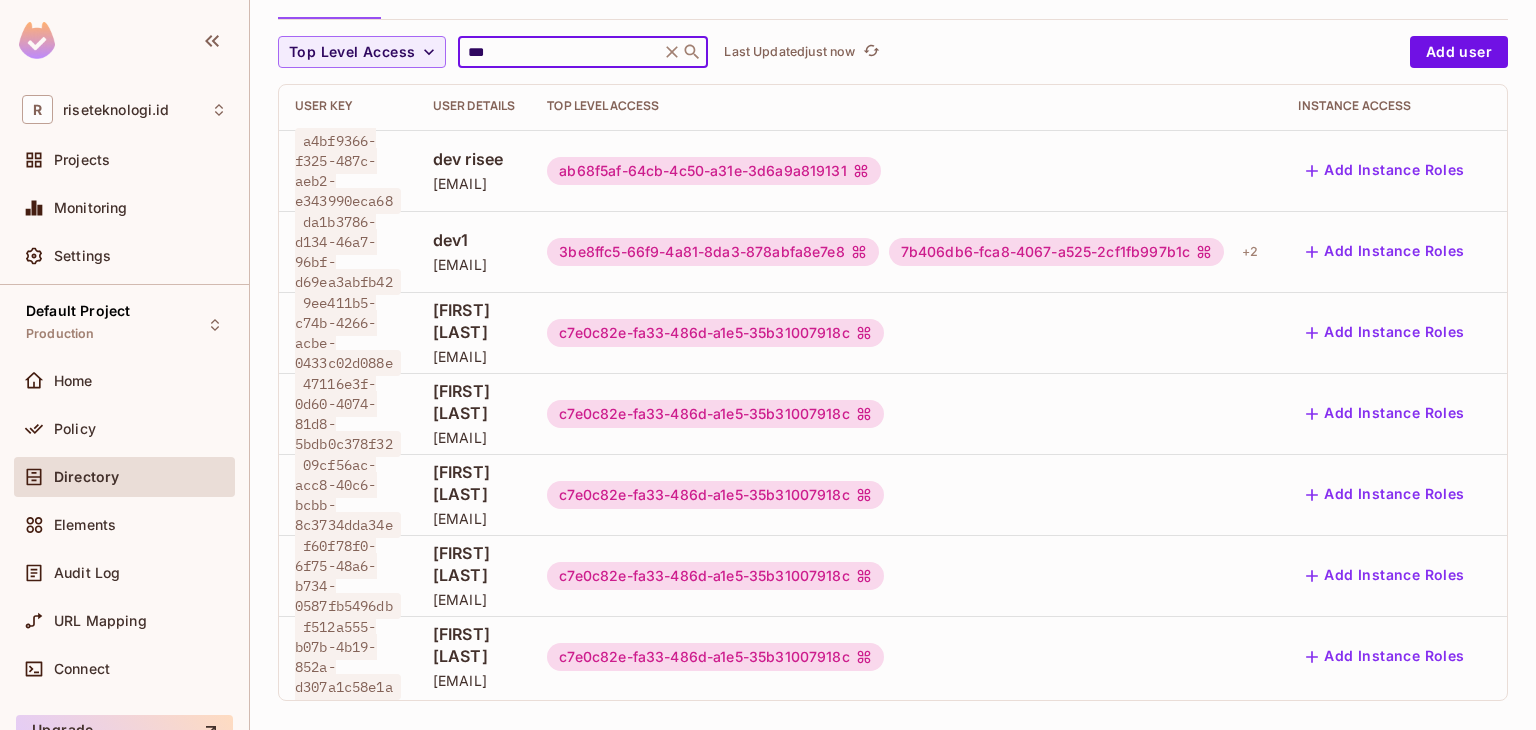 drag, startPoint x: 540, startPoint y: 43, endPoint x: 282, endPoint y: 77, distance: 260.23065 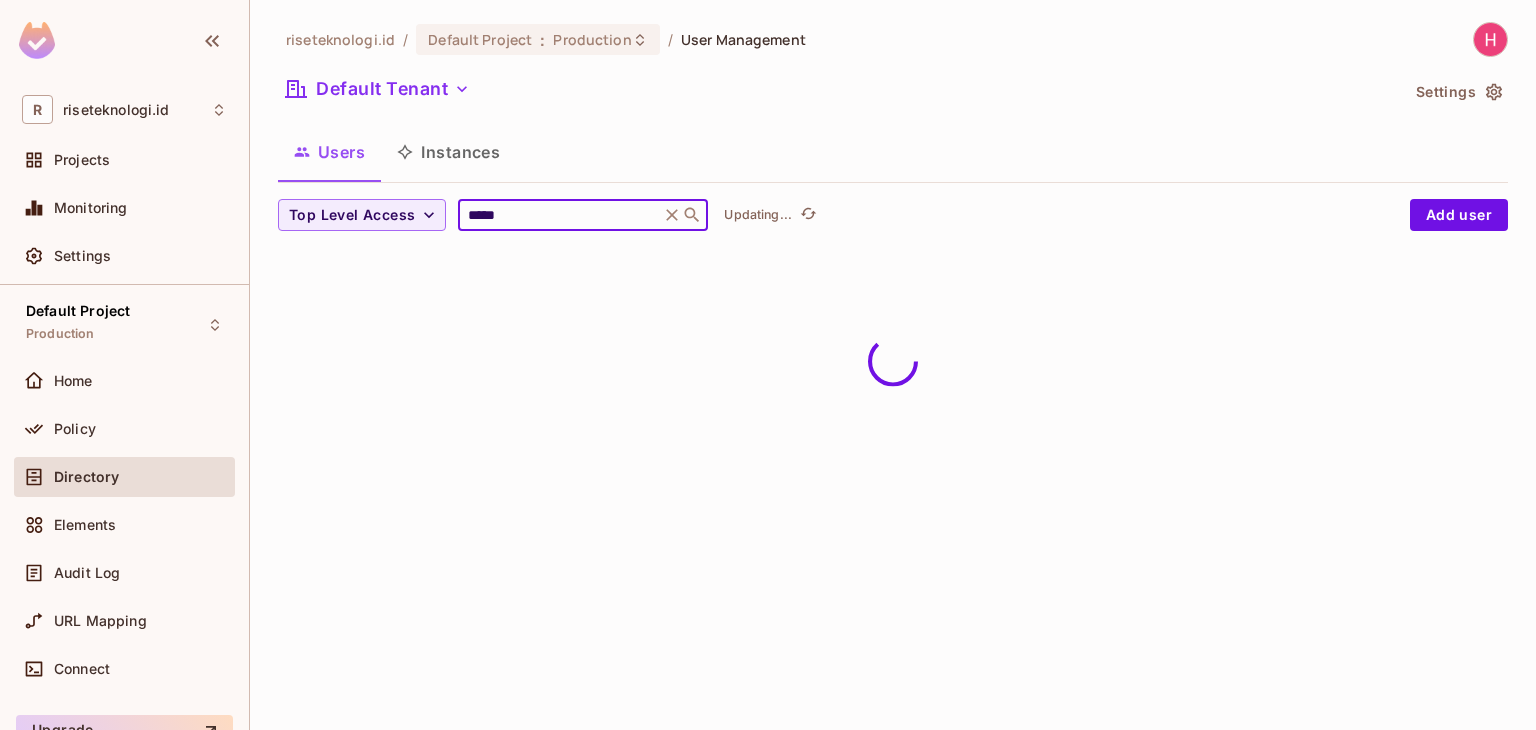 scroll, scrollTop: 0, scrollLeft: 0, axis: both 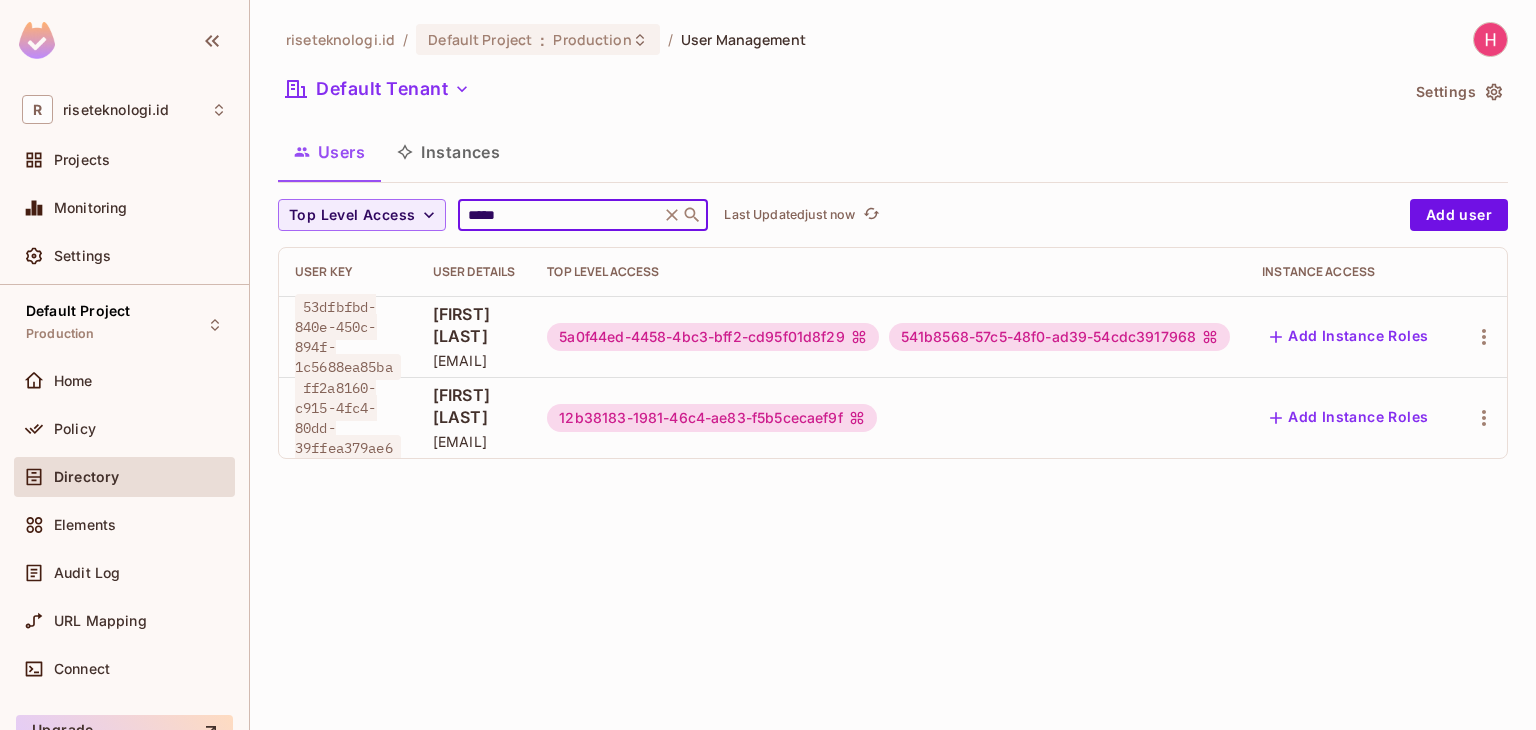 drag, startPoint x: 536, startPoint y: 221, endPoint x: 336, endPoint y: 250, distance: 202.09157 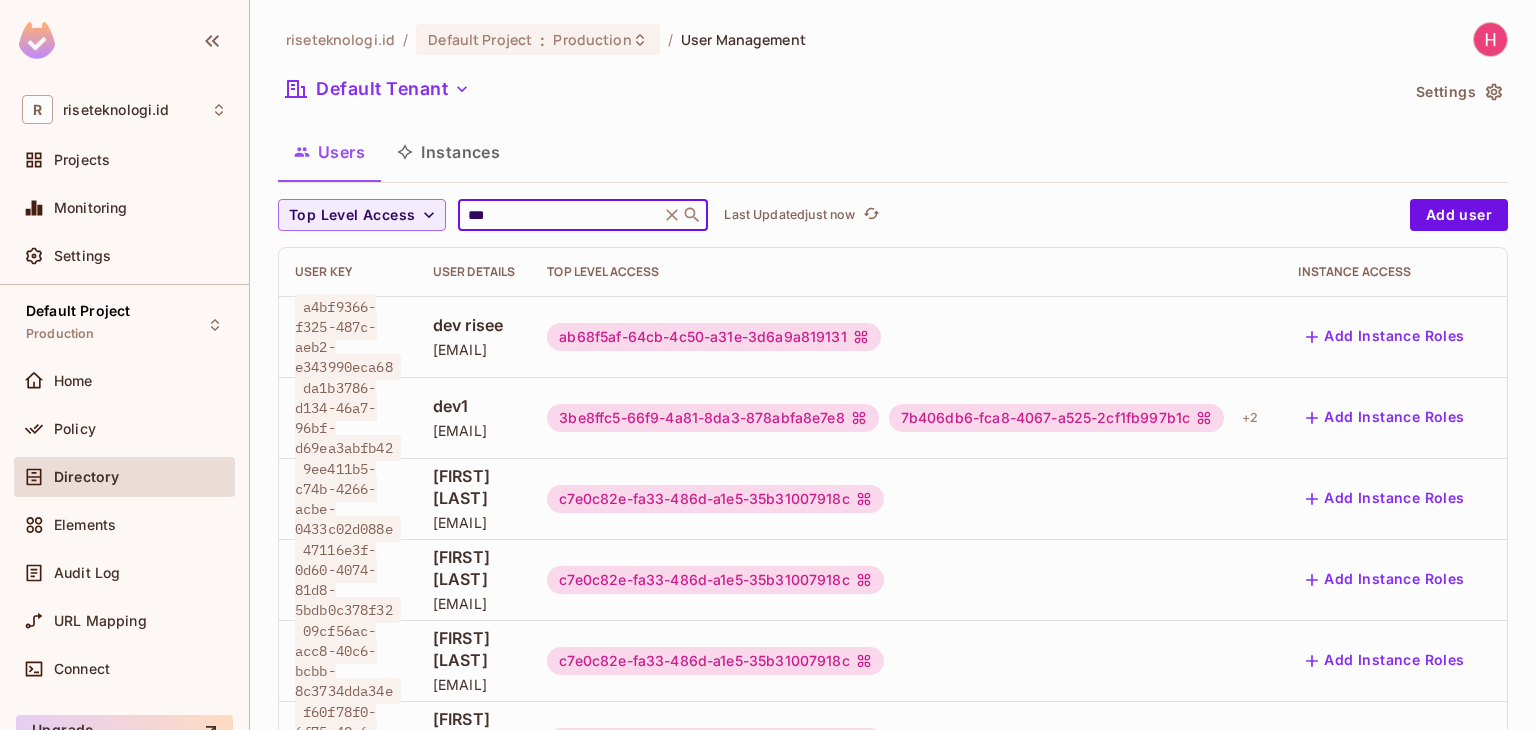 type on "***" 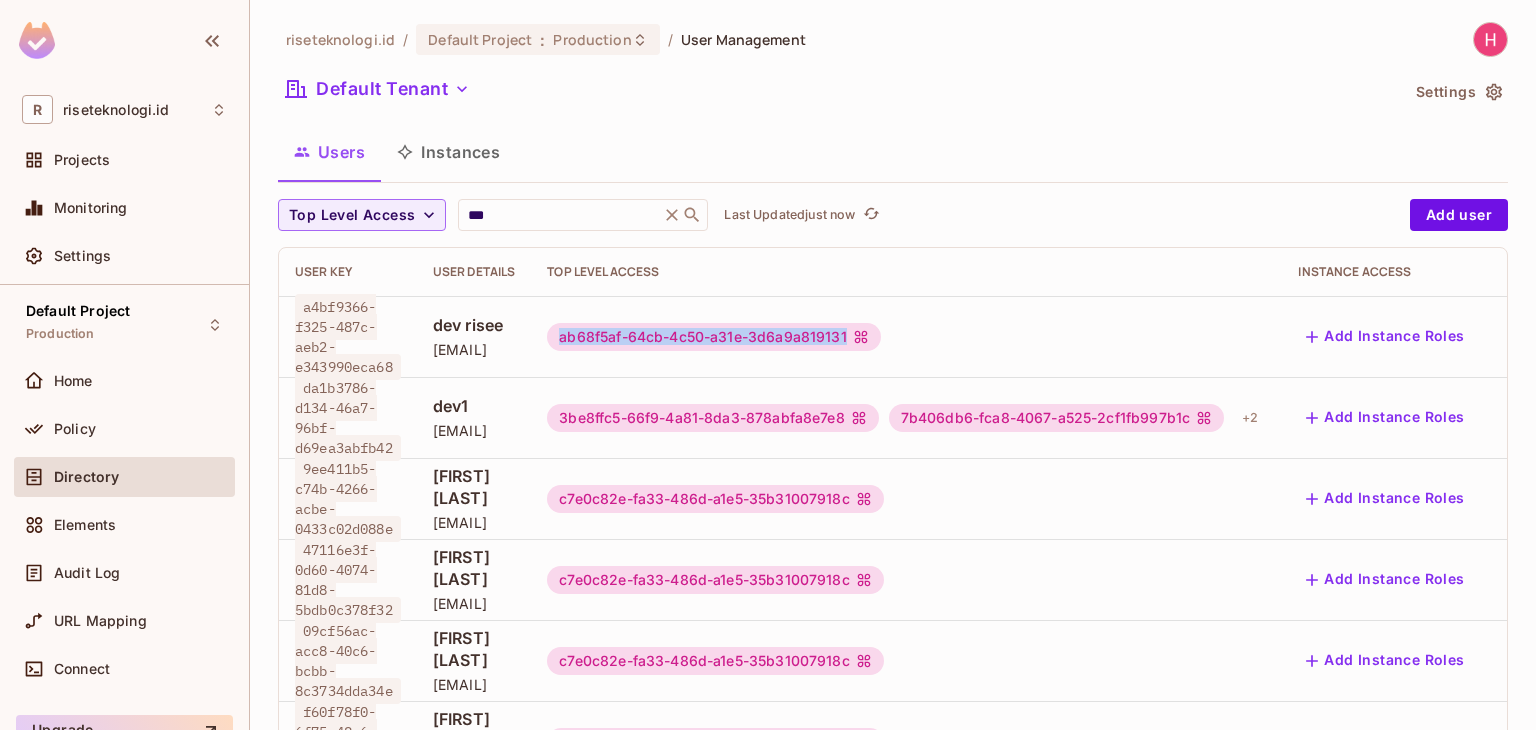 drag, startPoint x: 782, startPoint y: 335, endPoint x: 1099, endPoint y: 327, distance: 317.10092 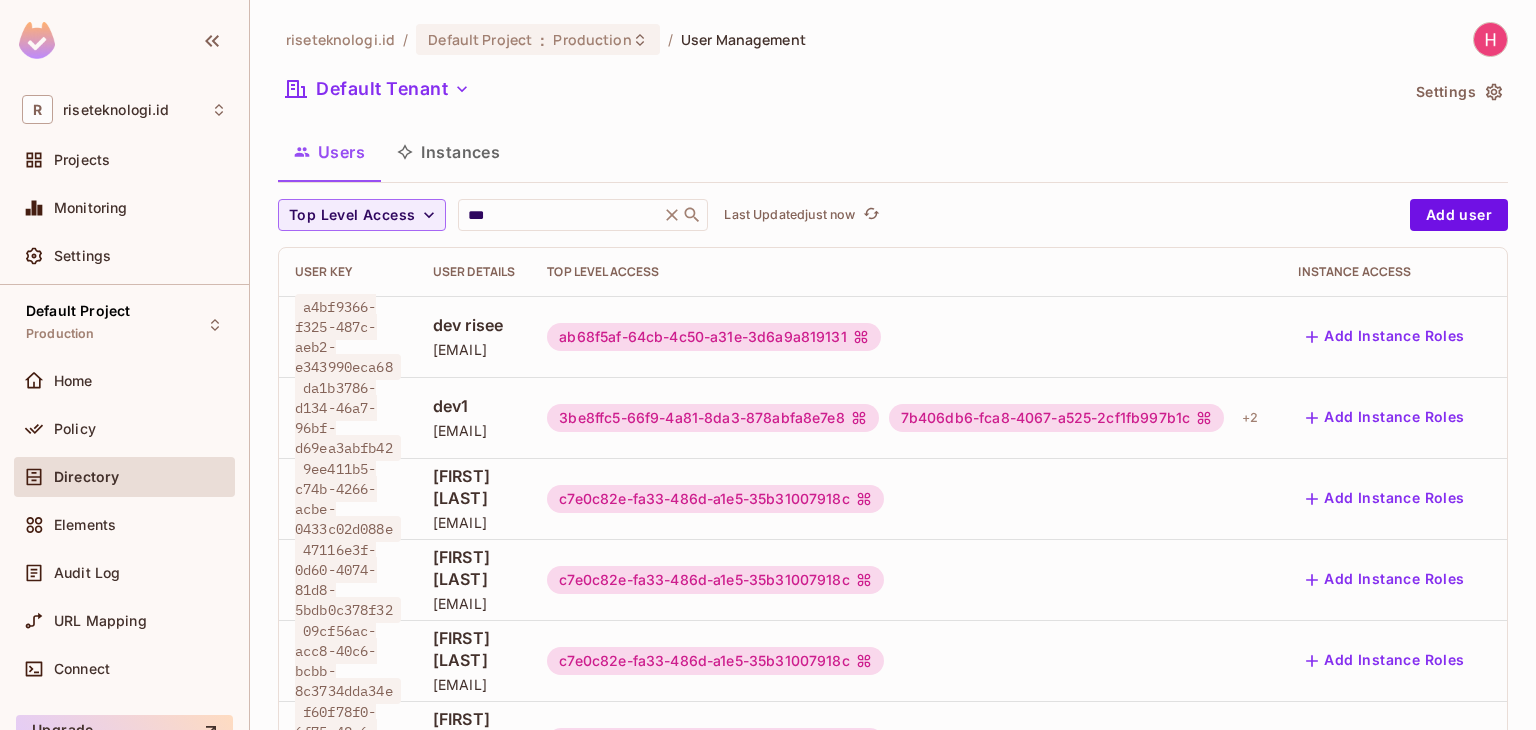 click on "ab68f5af-64cb-4c50-a31e-3d6a9a819131" at bounding box center (713, 337) 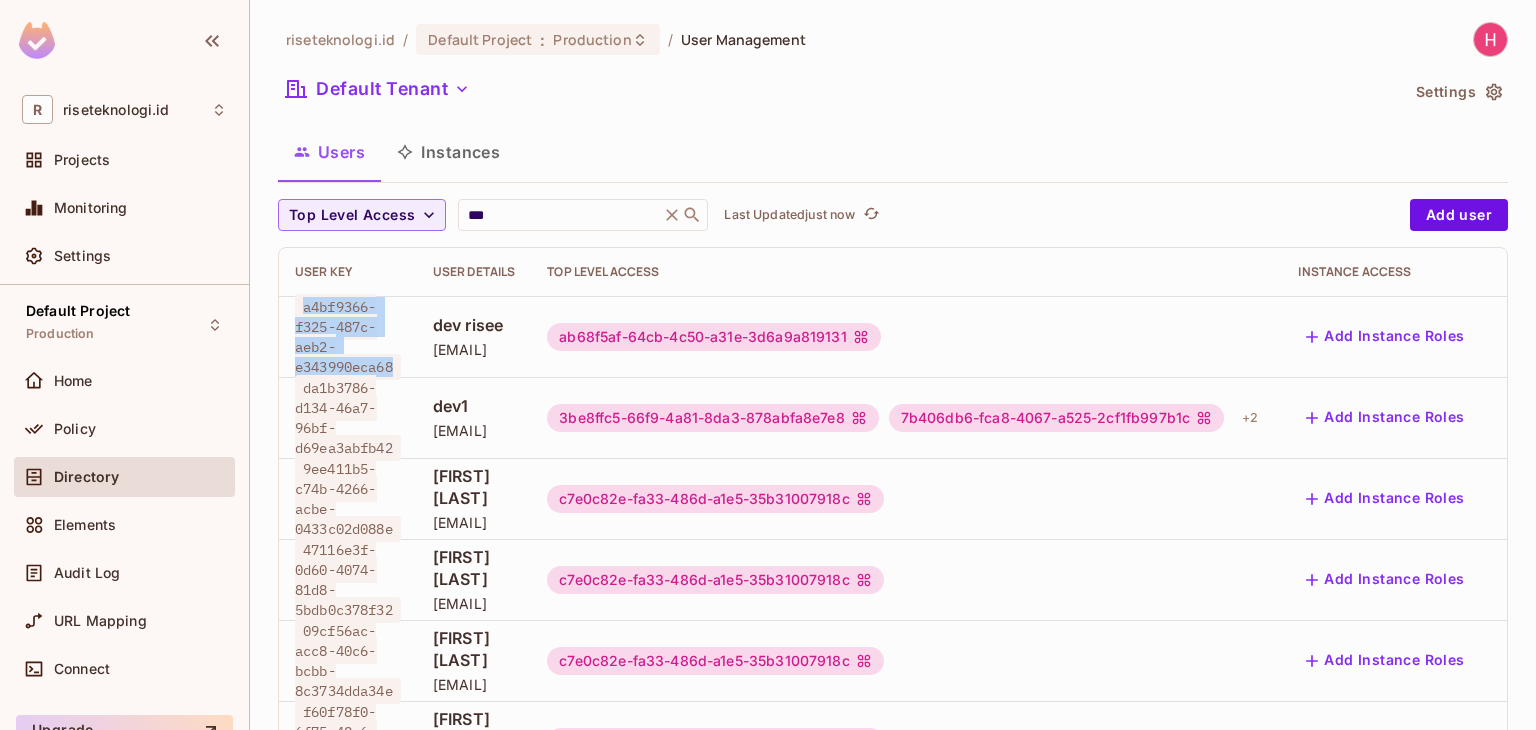 drag, startPoint x: 402, startPoint y: 360, endPoint x: 292, endPoint y: 305, distance: 122.98374 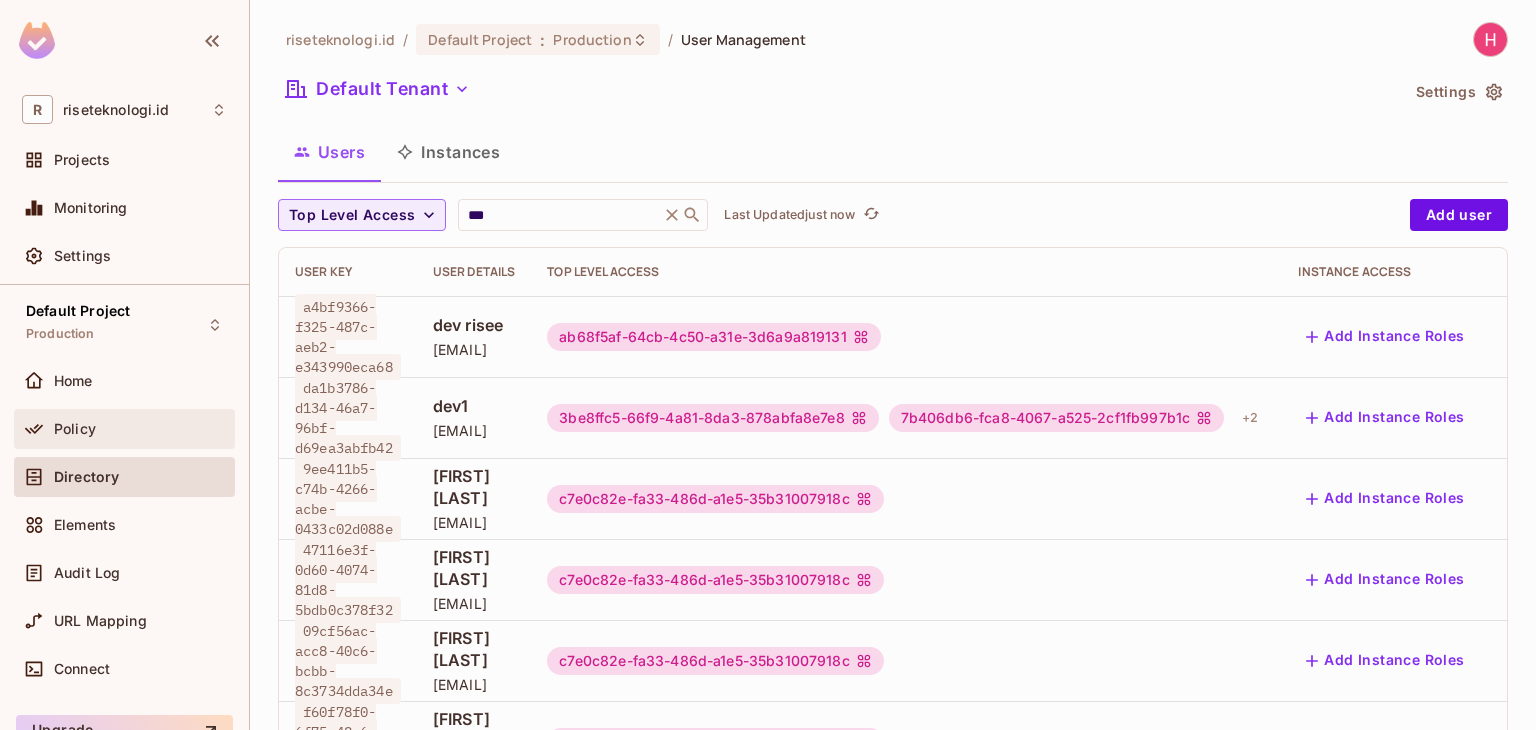 click on "Policy" at bounding box center (124, 429) 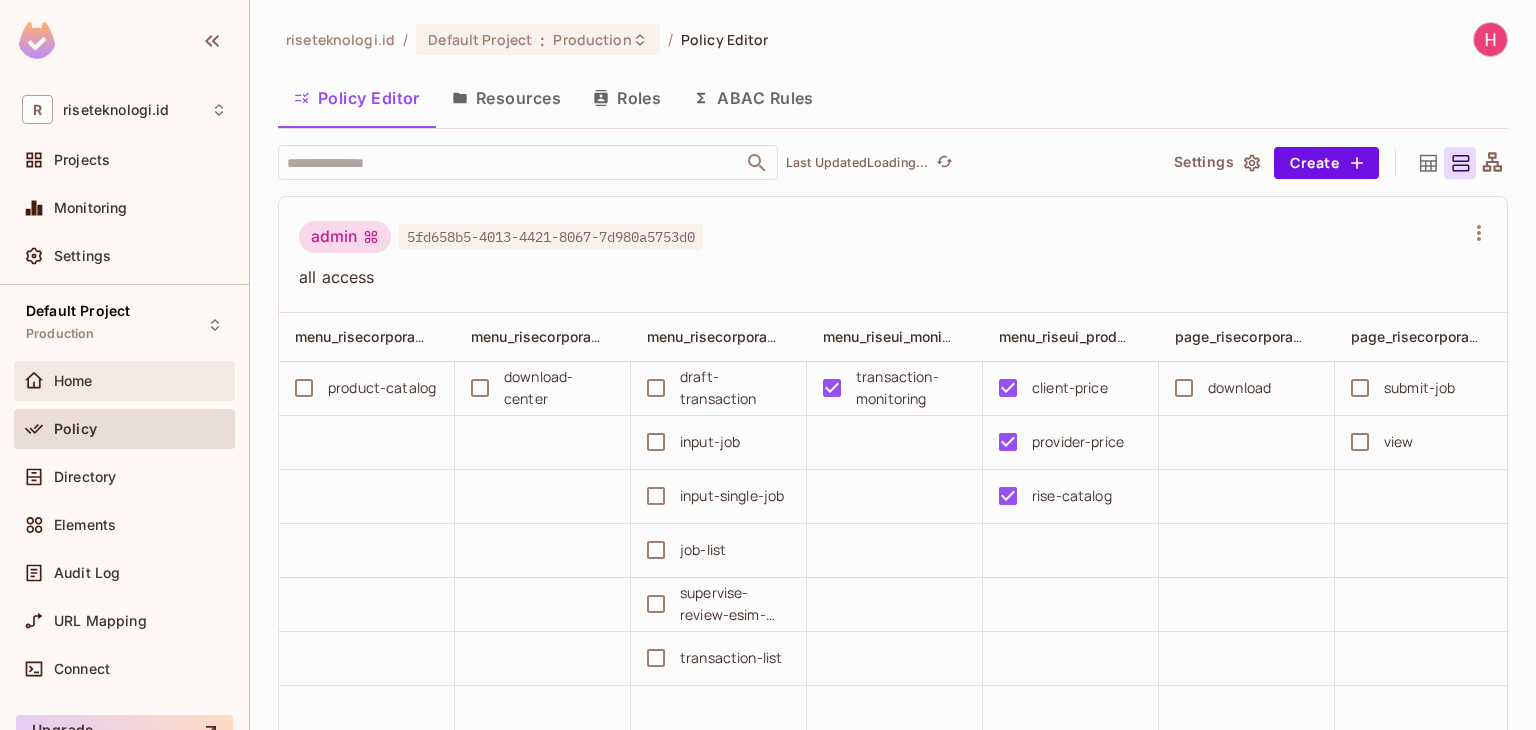 click on "Home" at bounding box center (140, 381) 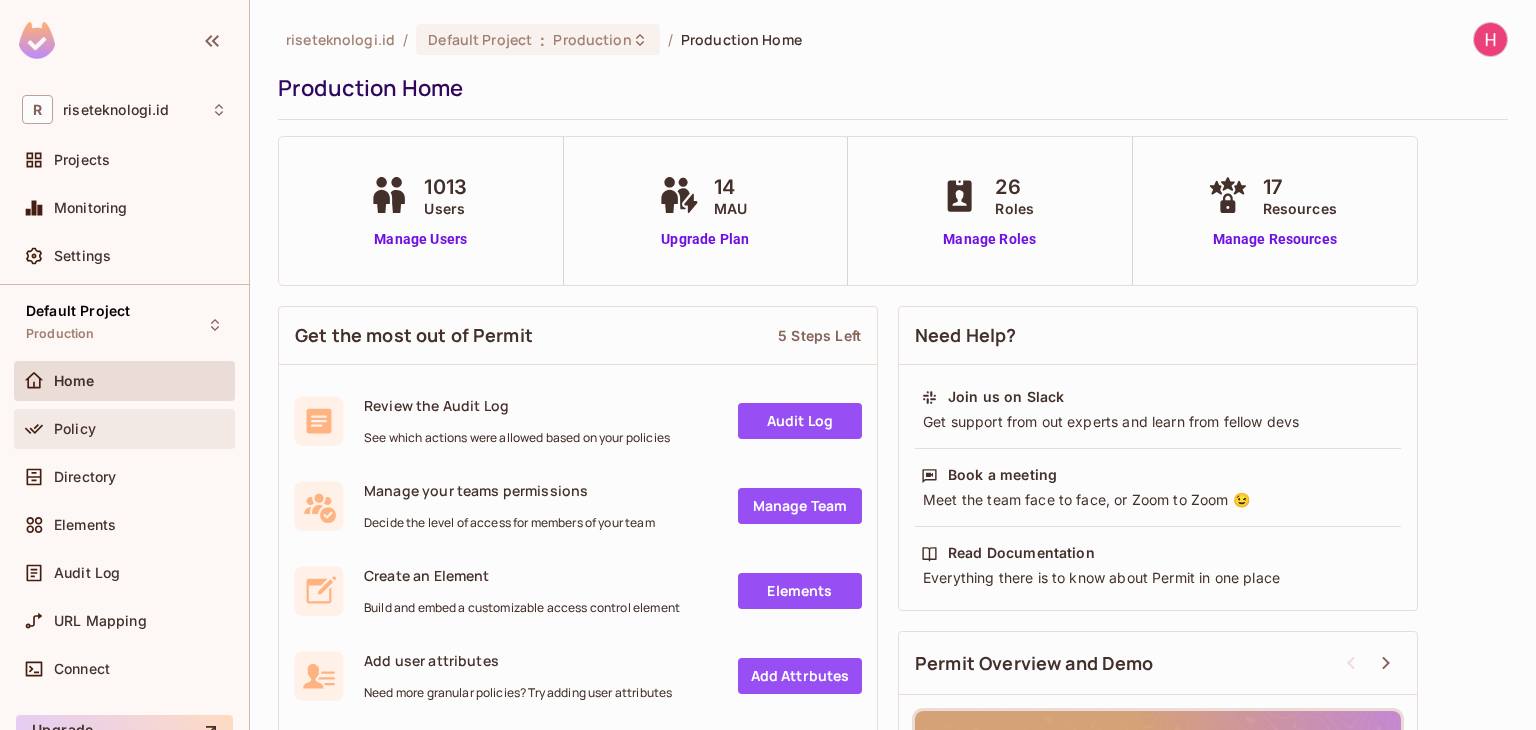 click on "Policy" at bounding box center (140, 429) 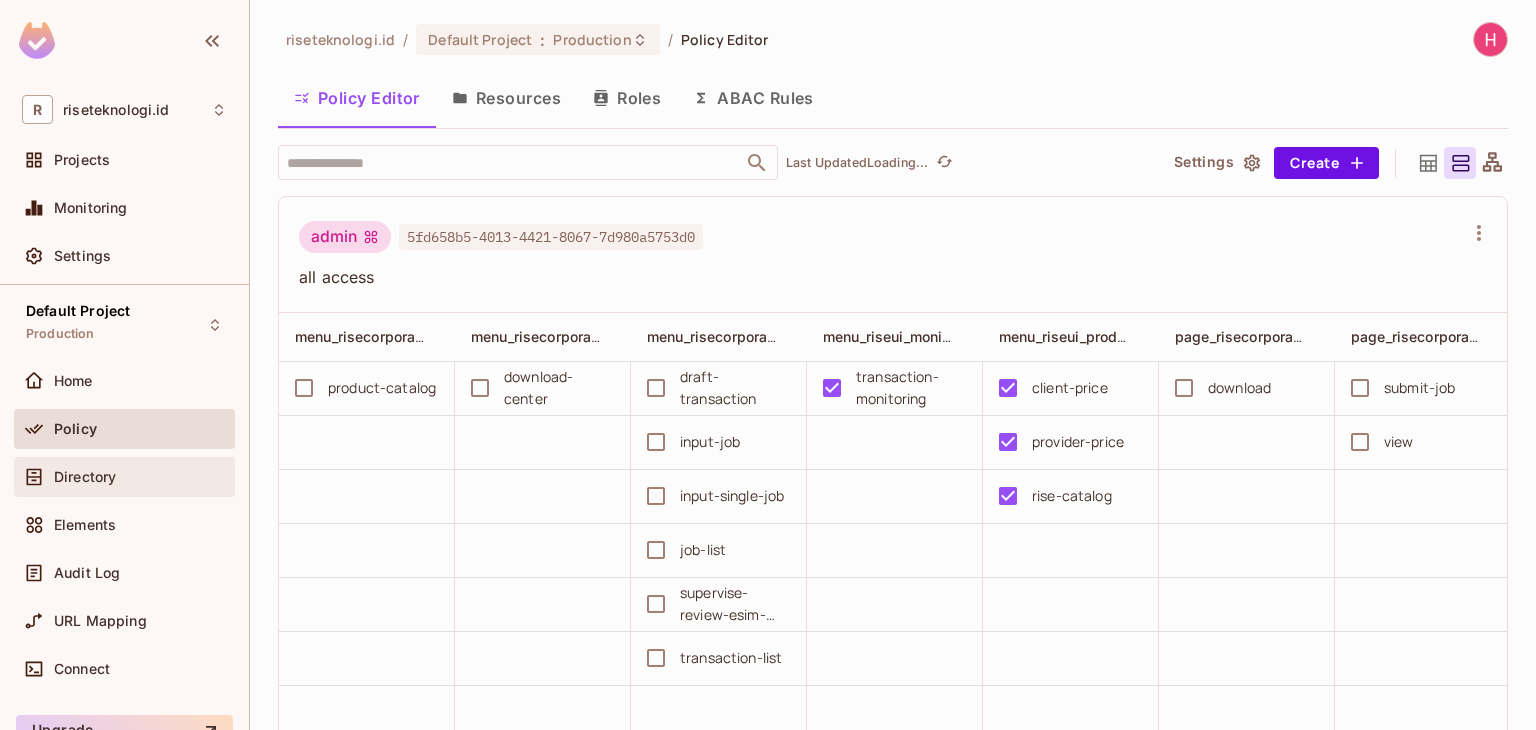 click on "Directory" at bounding box center (140, 477) 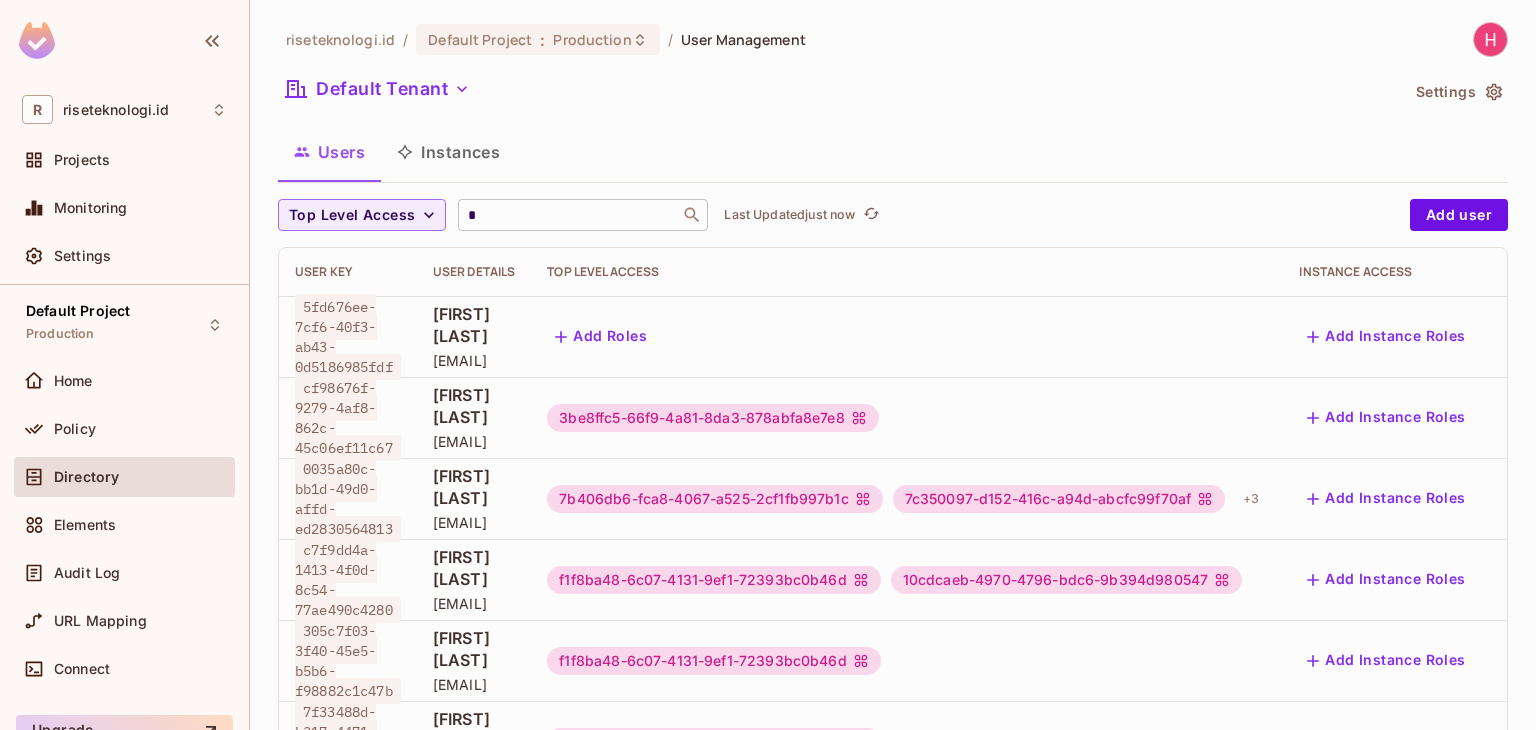 click on "*" at bounding box center [569, 215] 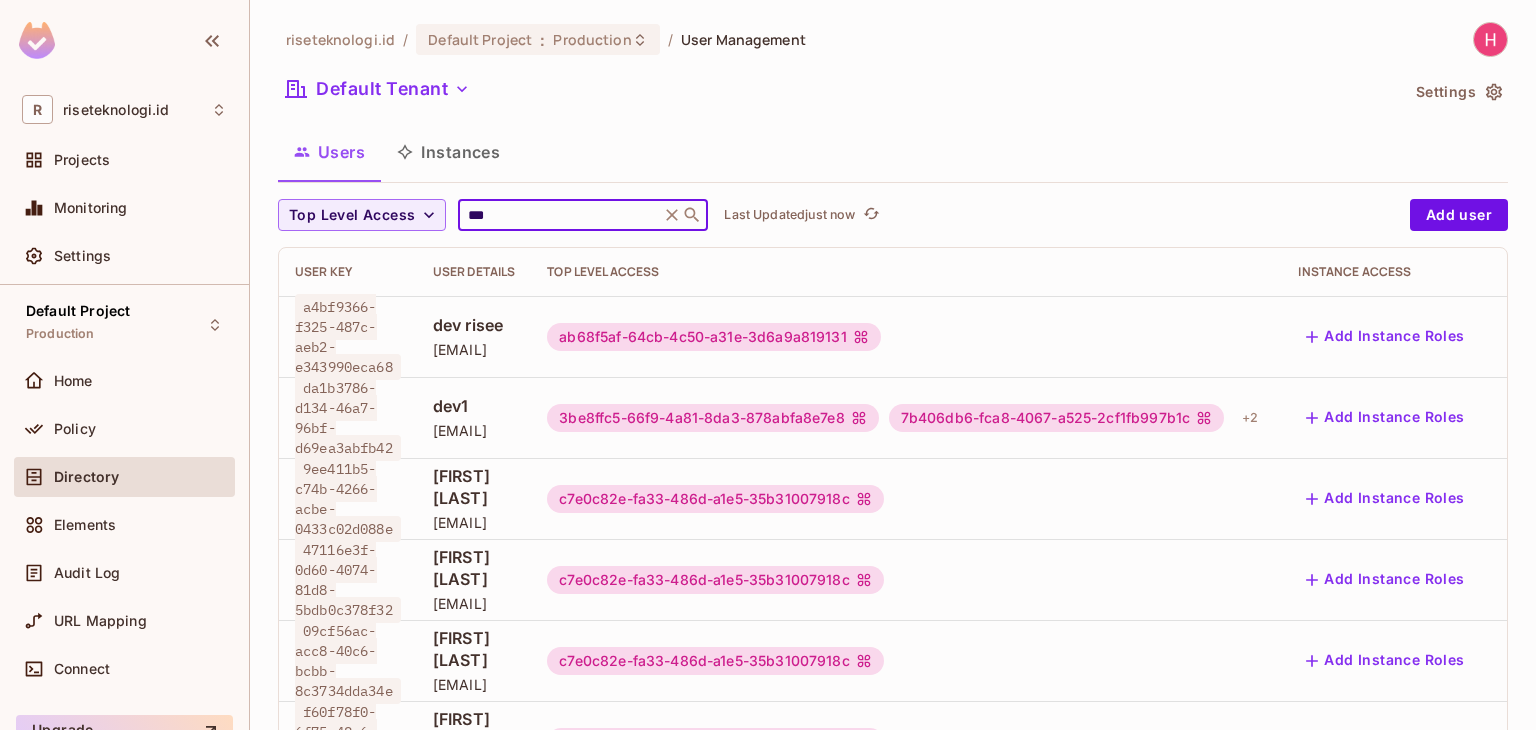 type on "***" 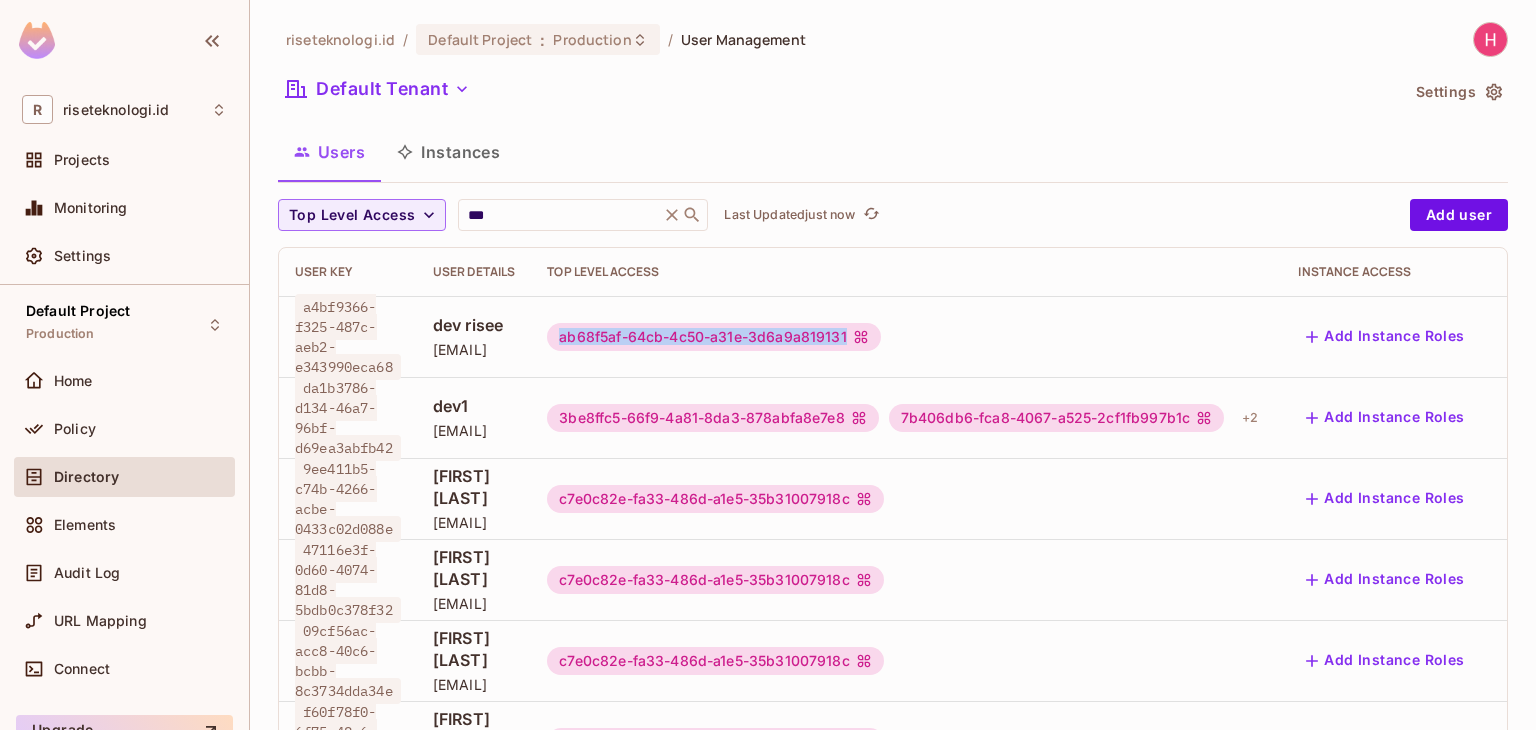 drag, startPoint x: 783, startPoint y: 337, endPoint x: 1081, endPoint y: 337, distance: 298 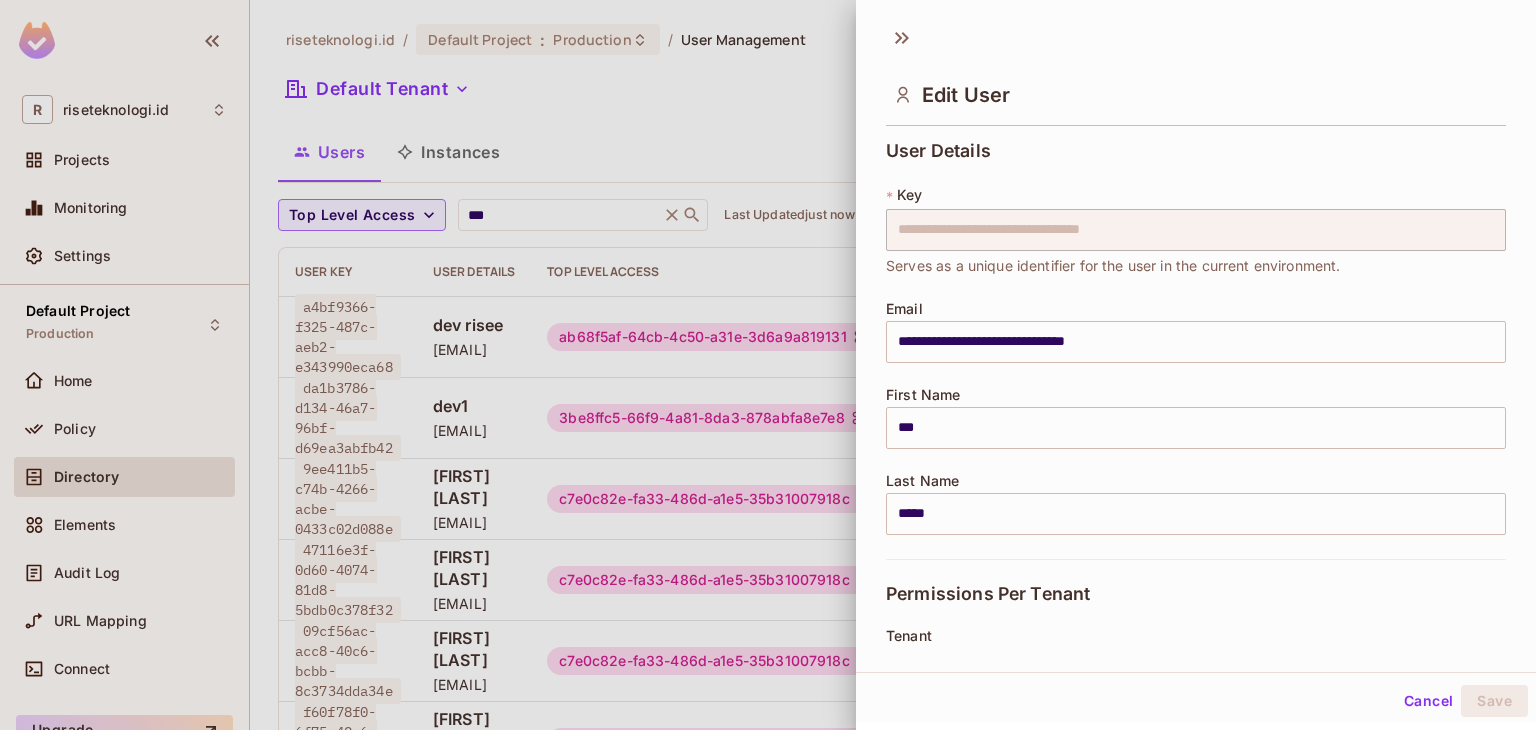 click at bounding box center (768, 365) 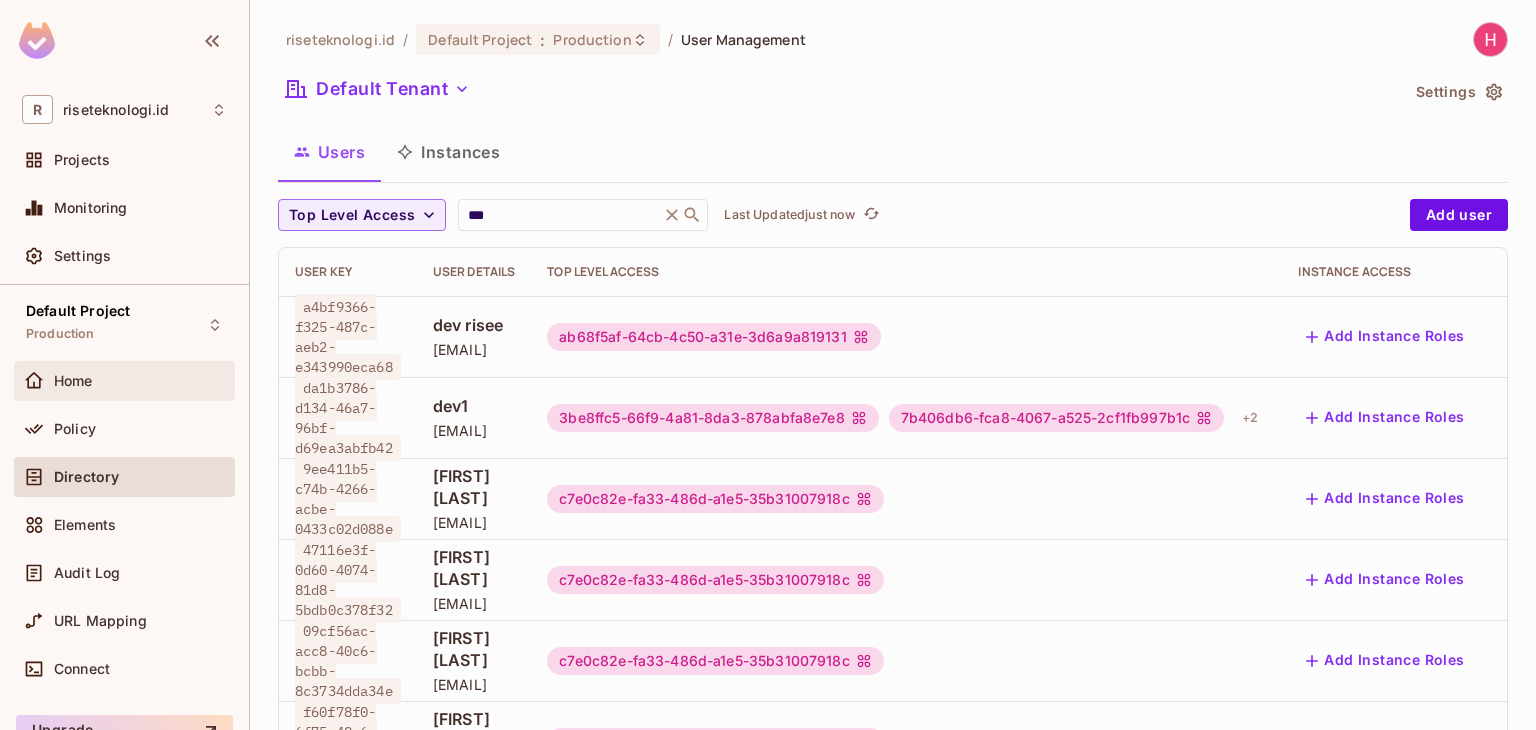click on "Home" at bounding box center (140, 381) 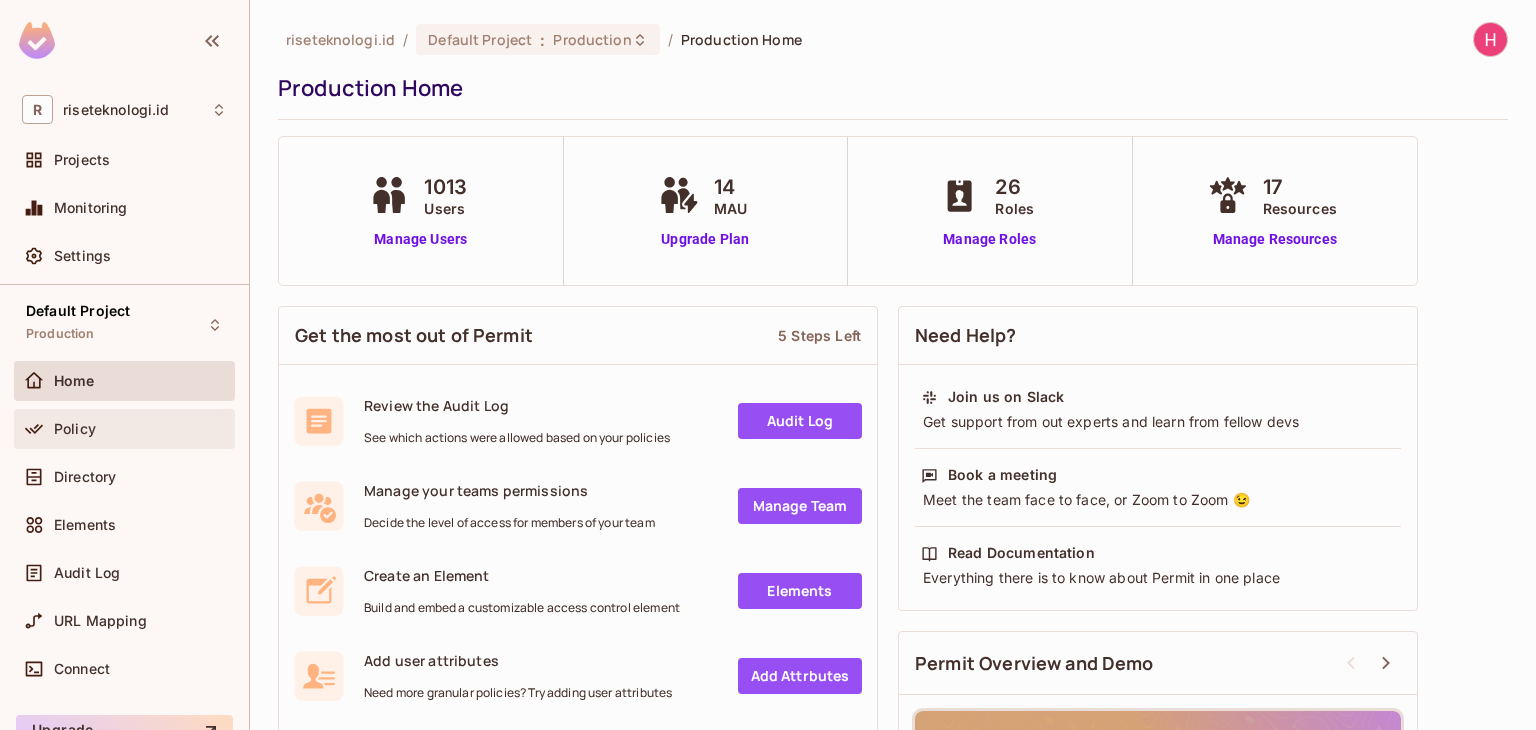click on "Policy" at bounding box center [124, 429] 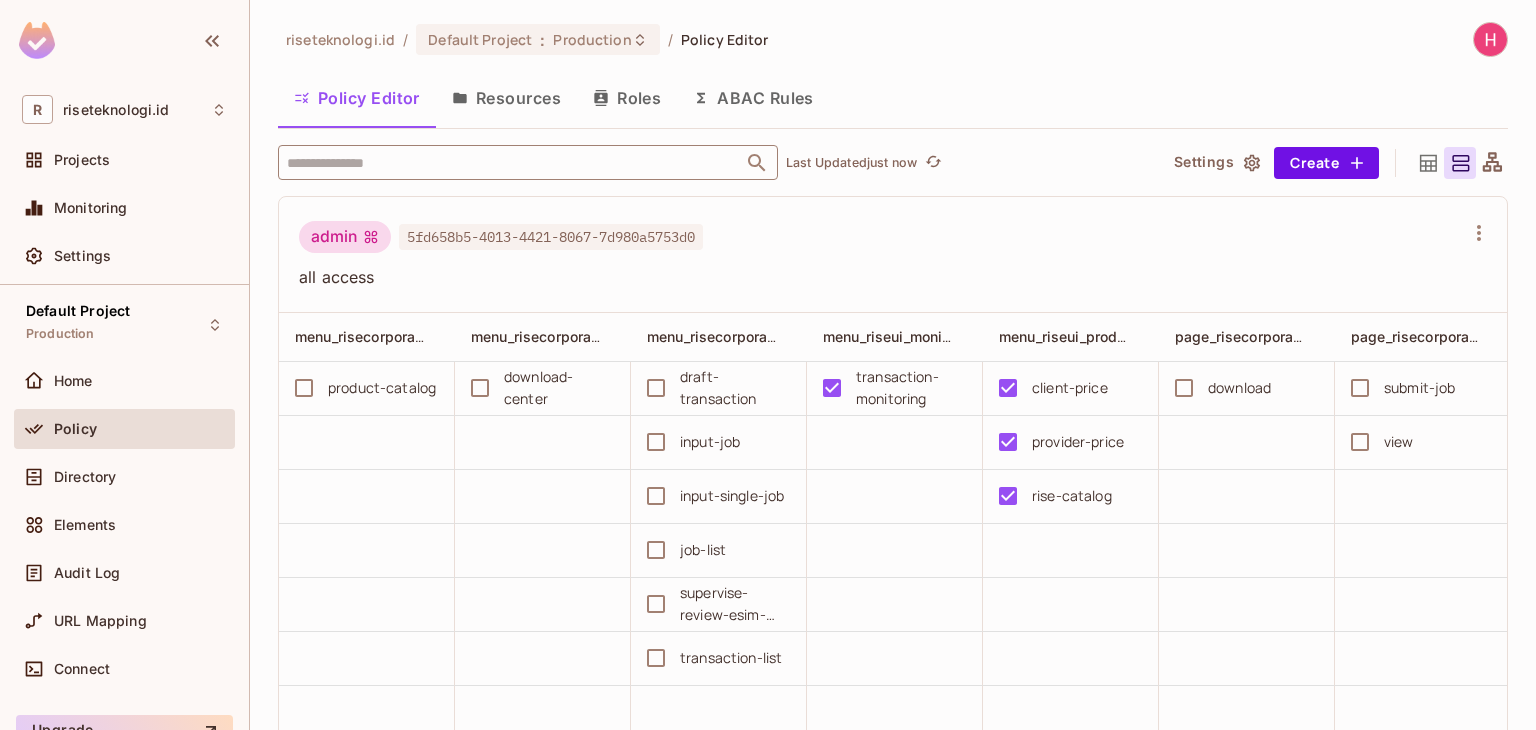 click at bounding box center [510, 162] 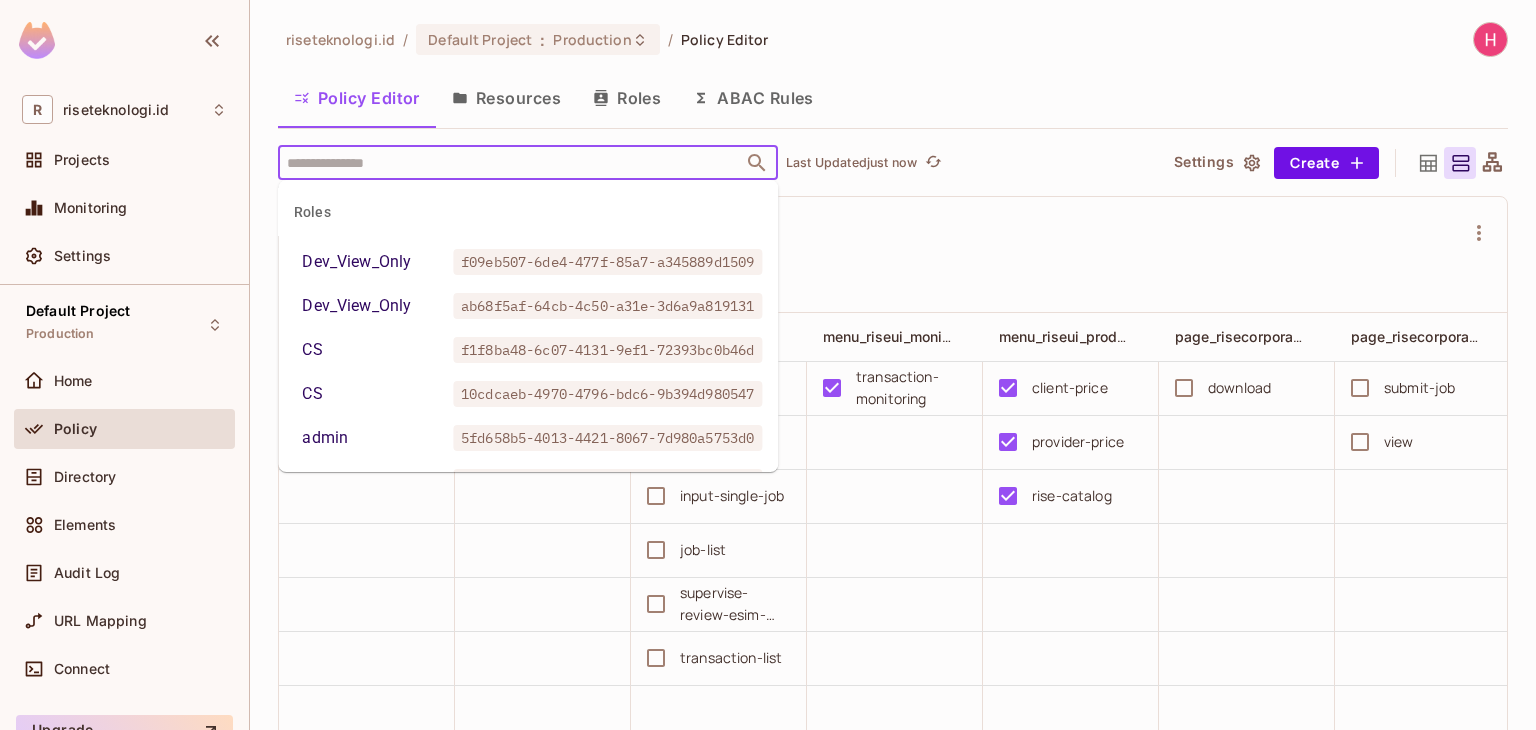 paste on "**********" 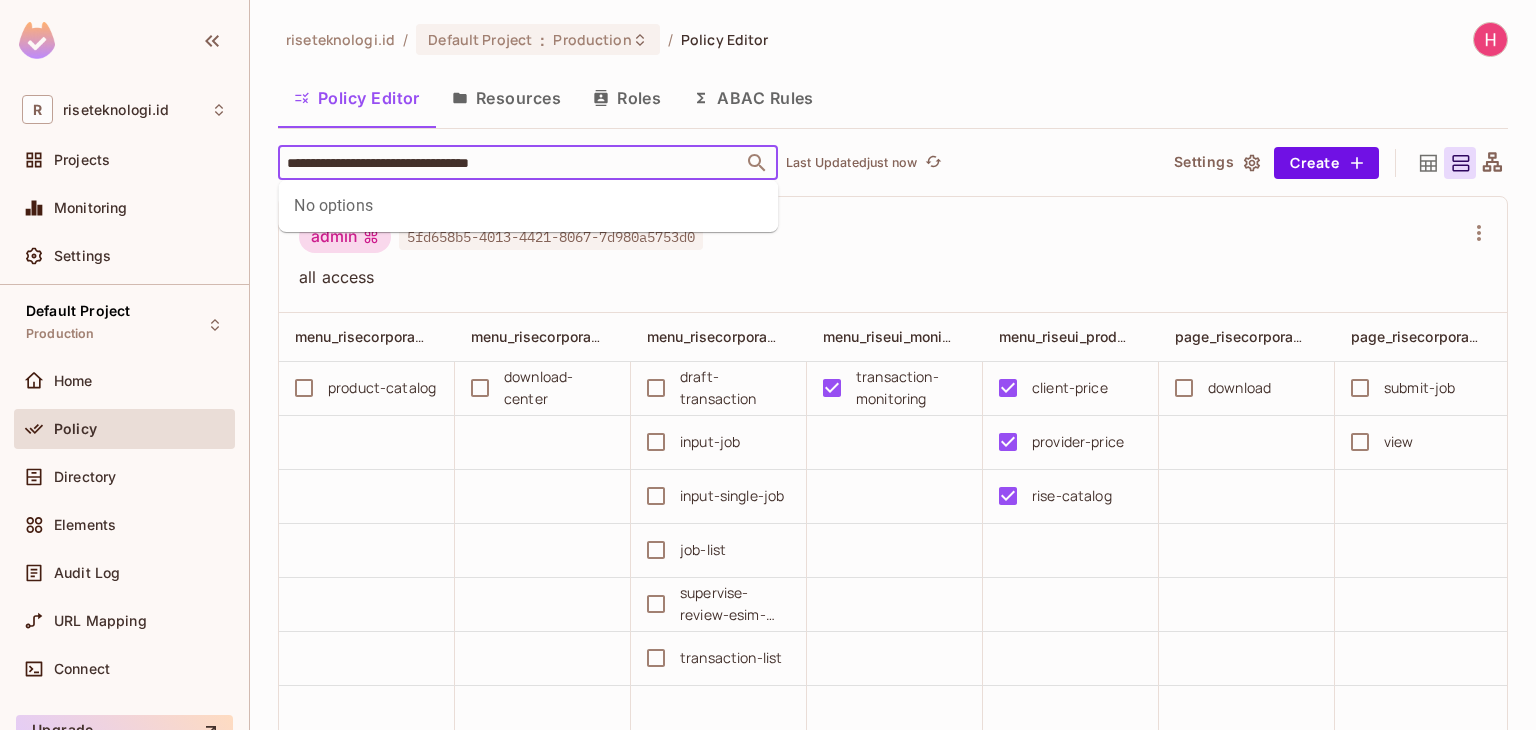 type on "**********" 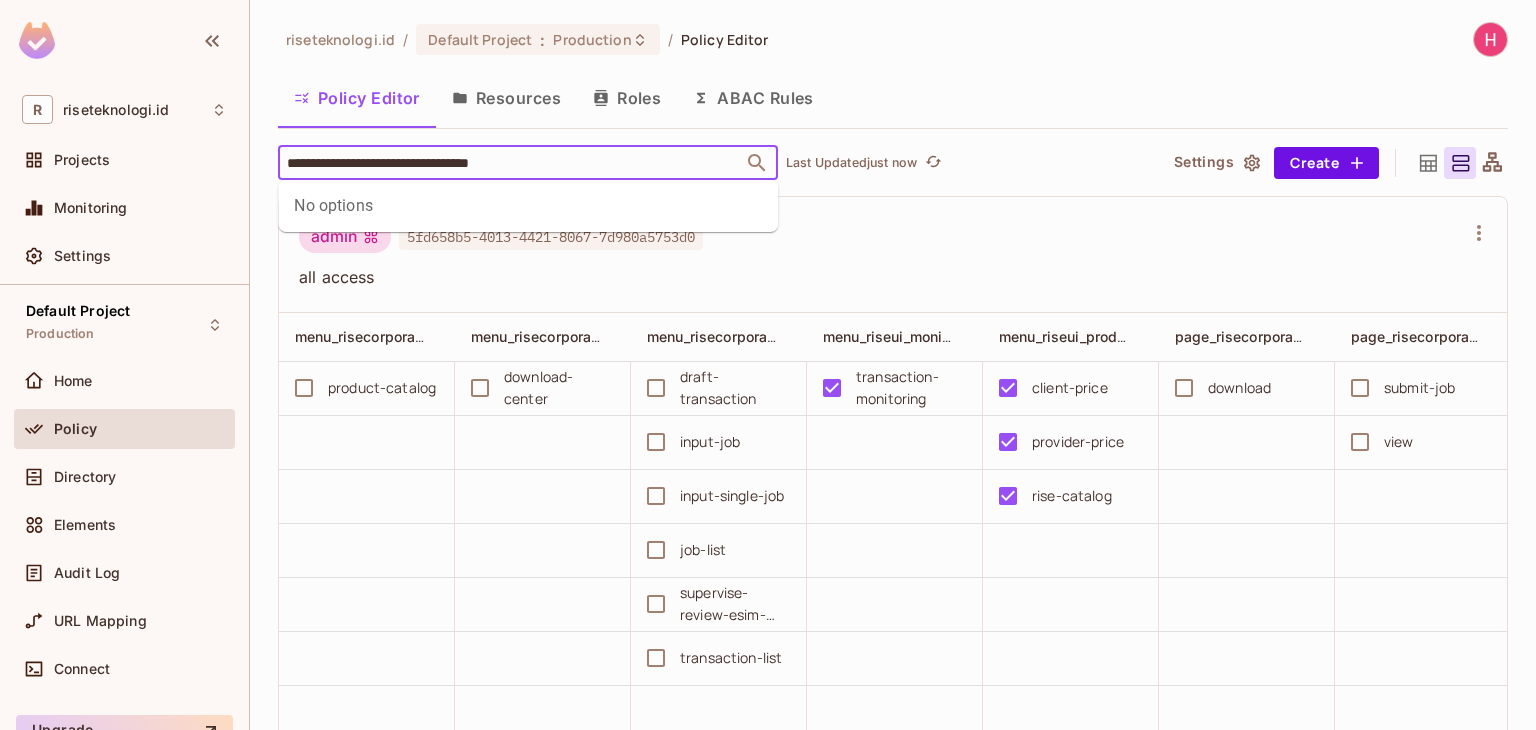 click on "**********" at bounding box center [510, 162] 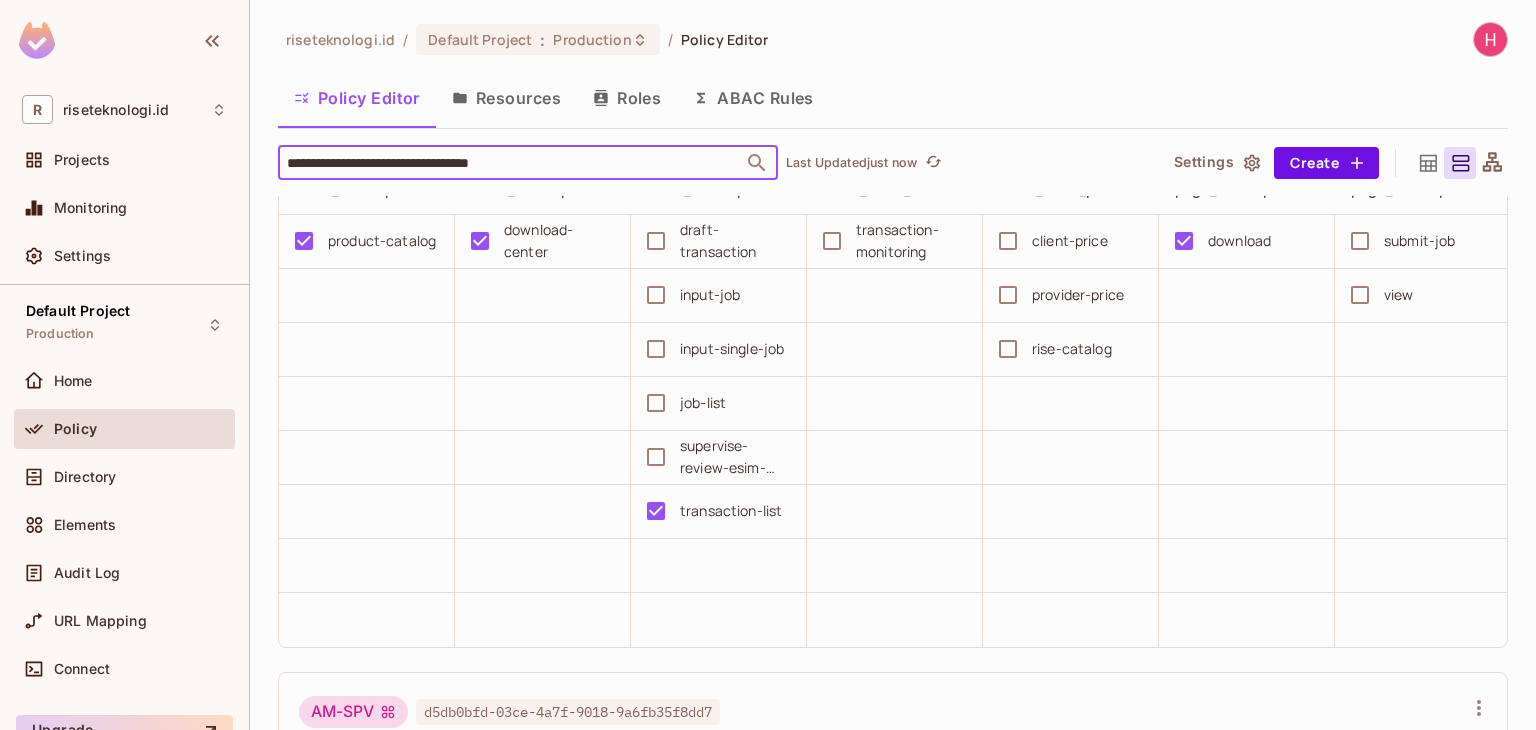 scroll, scrollTop: 1264, scrollLeft: 0, axis: vertical 